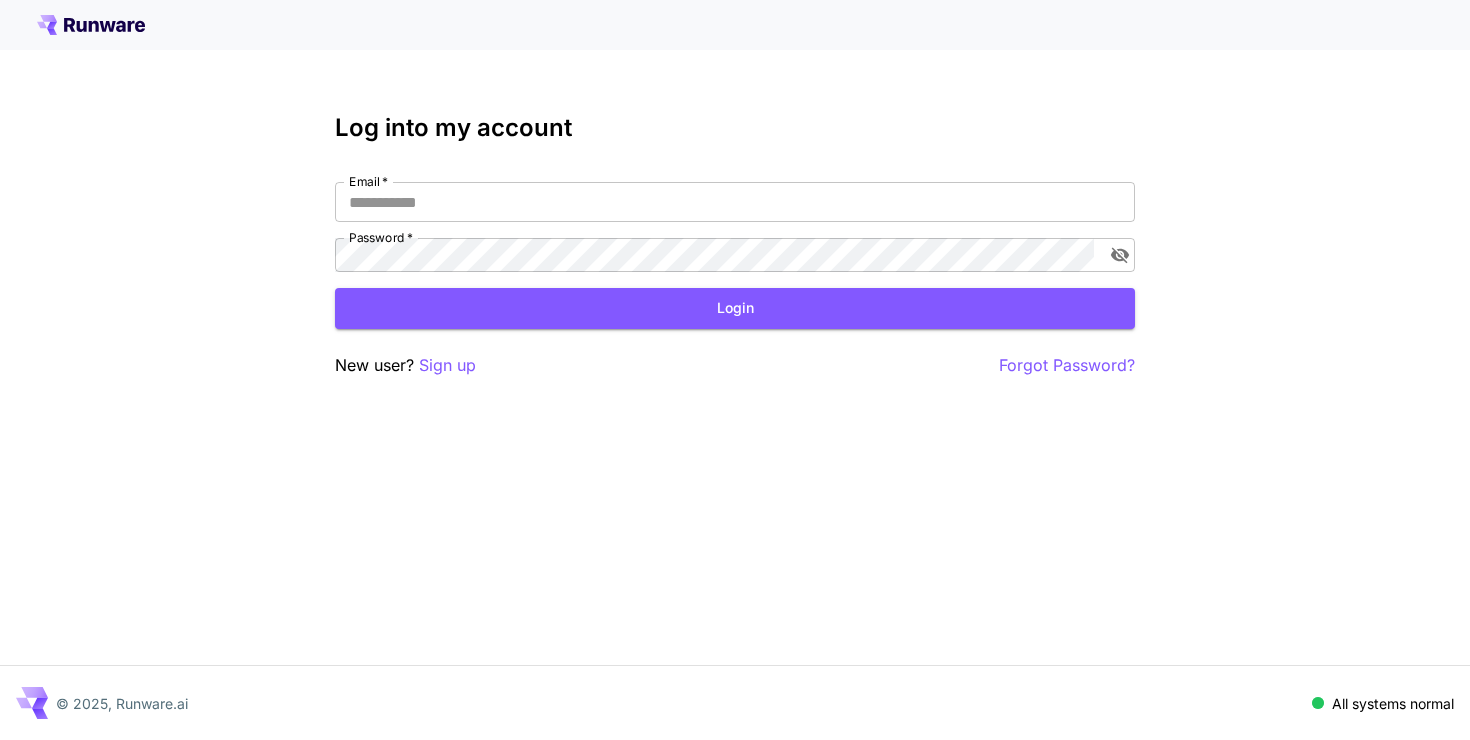 scroll, scrollTop: 0, scrollLeft: 0, axis: both 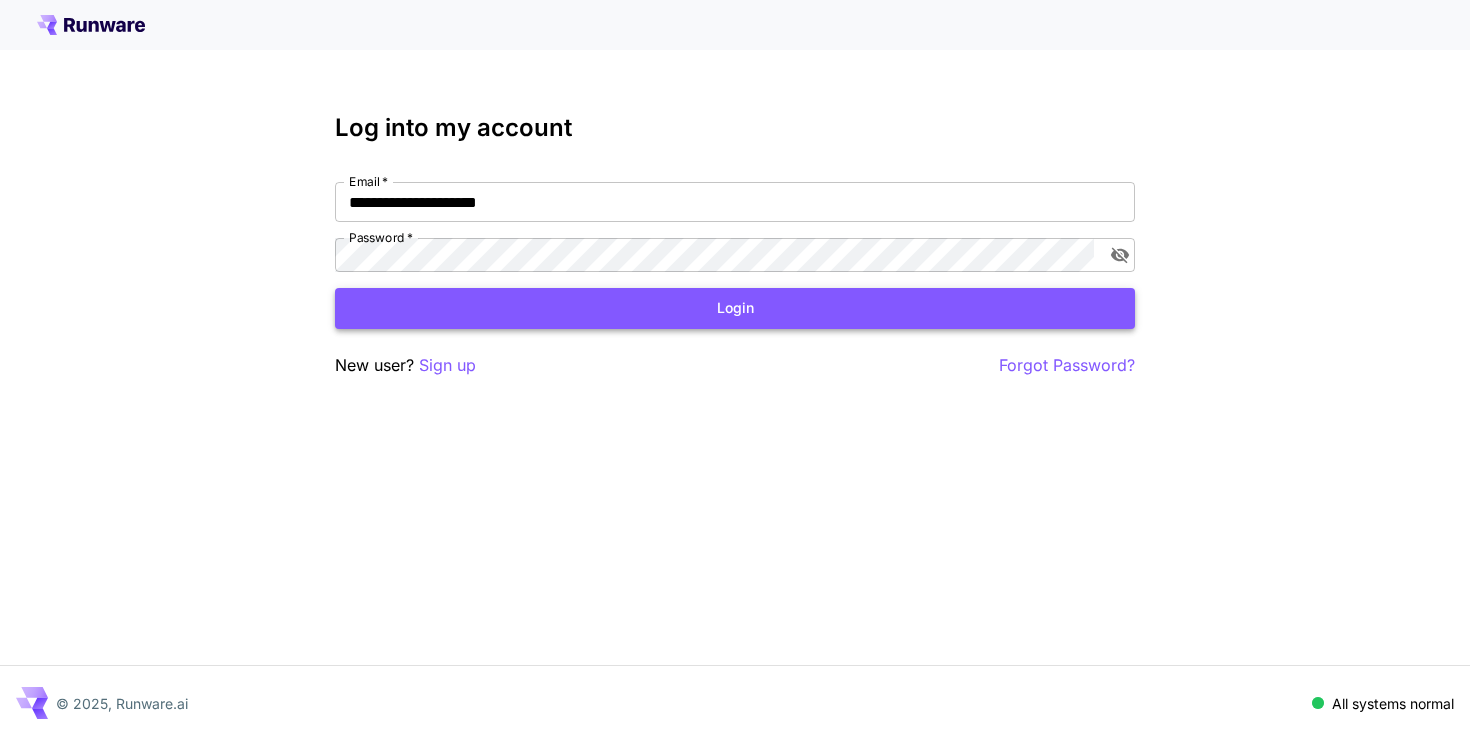 click on "Login" at bounding box center (735, 308) 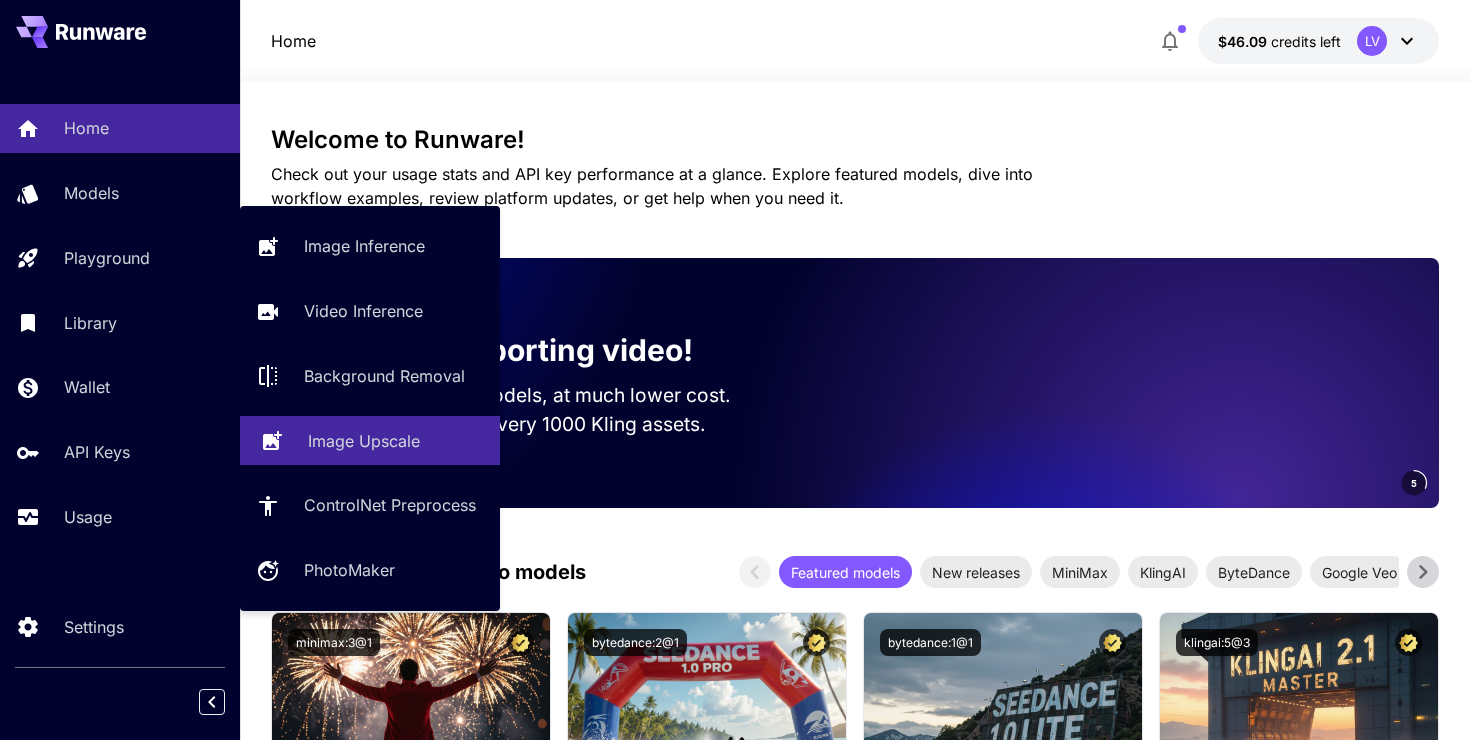 click on "Image Upscale" at bounding box center (364, 441) 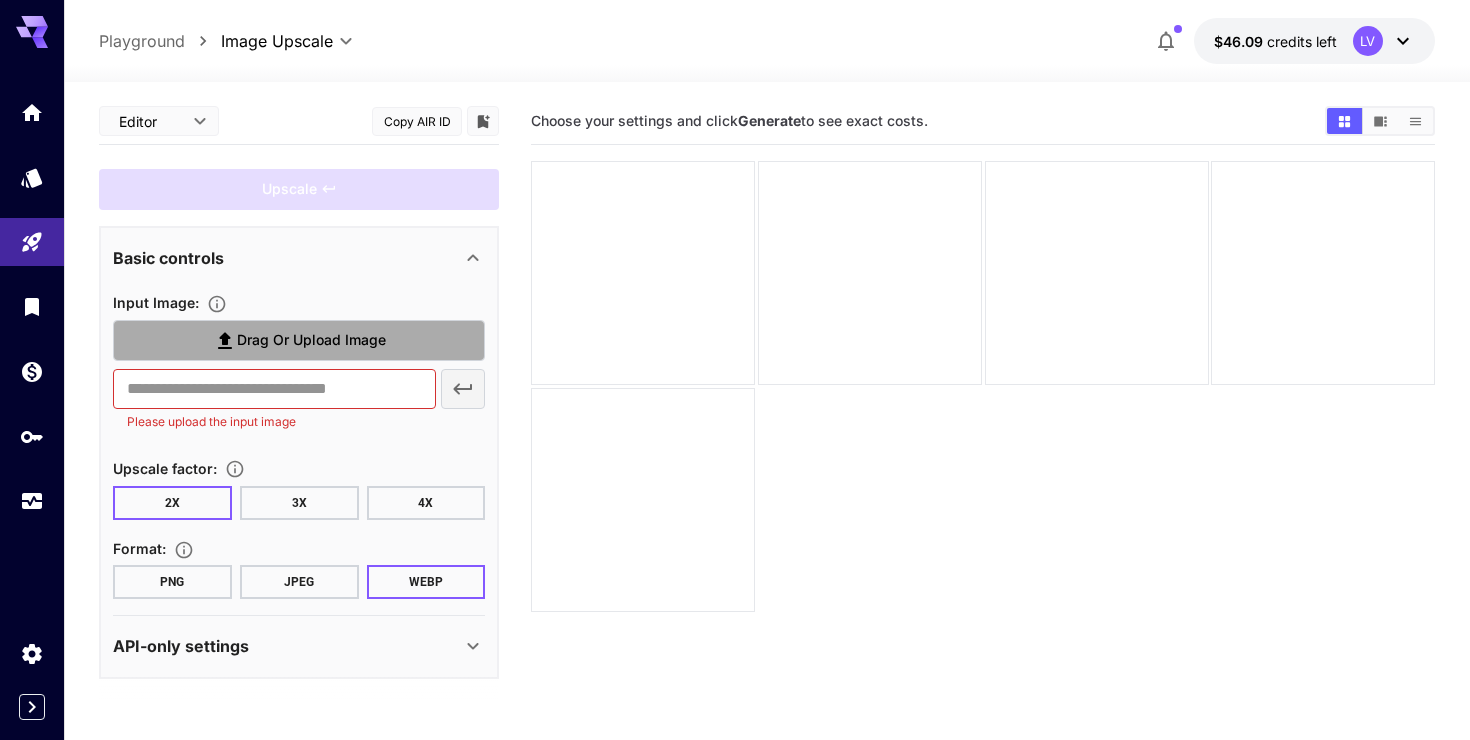click on "Drag or upload image" at bounding box center (311, 340) 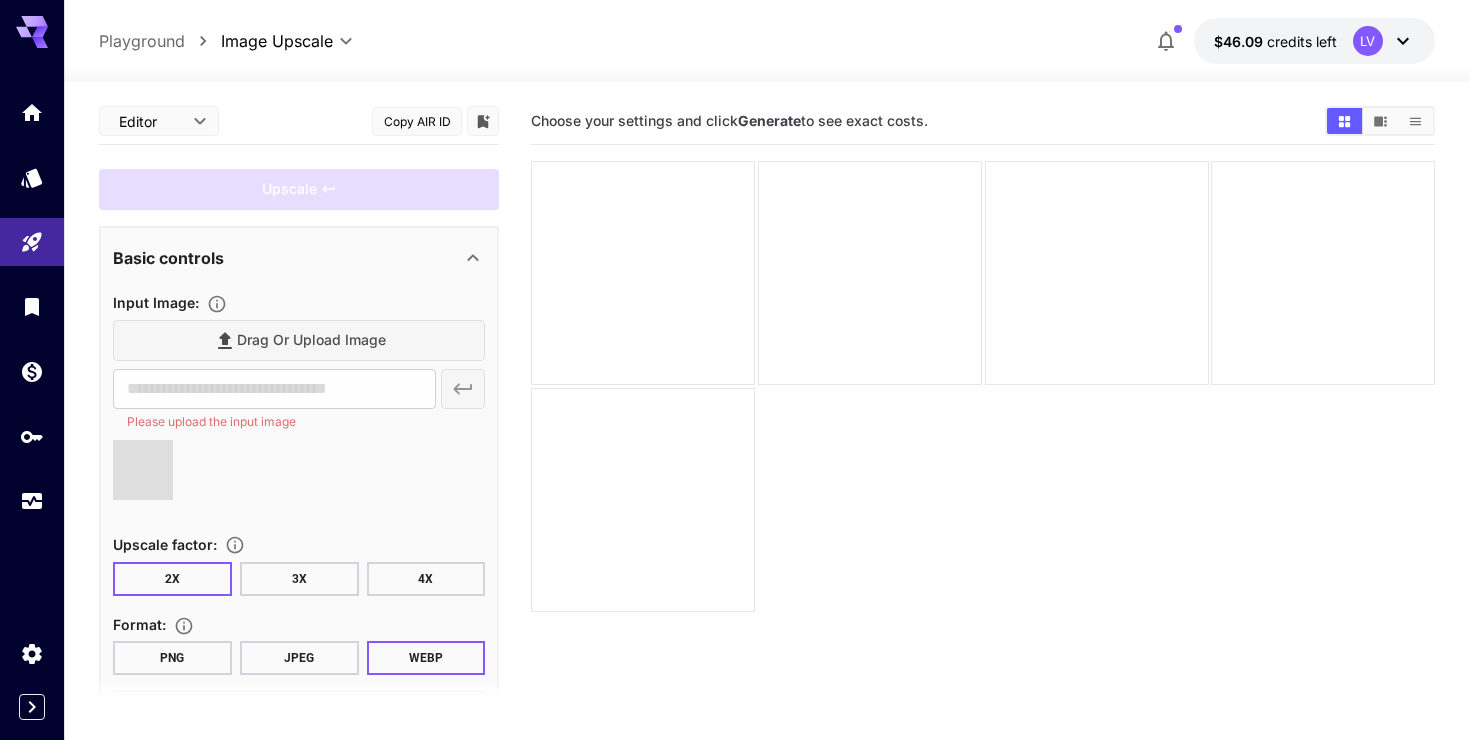 type on "**********" 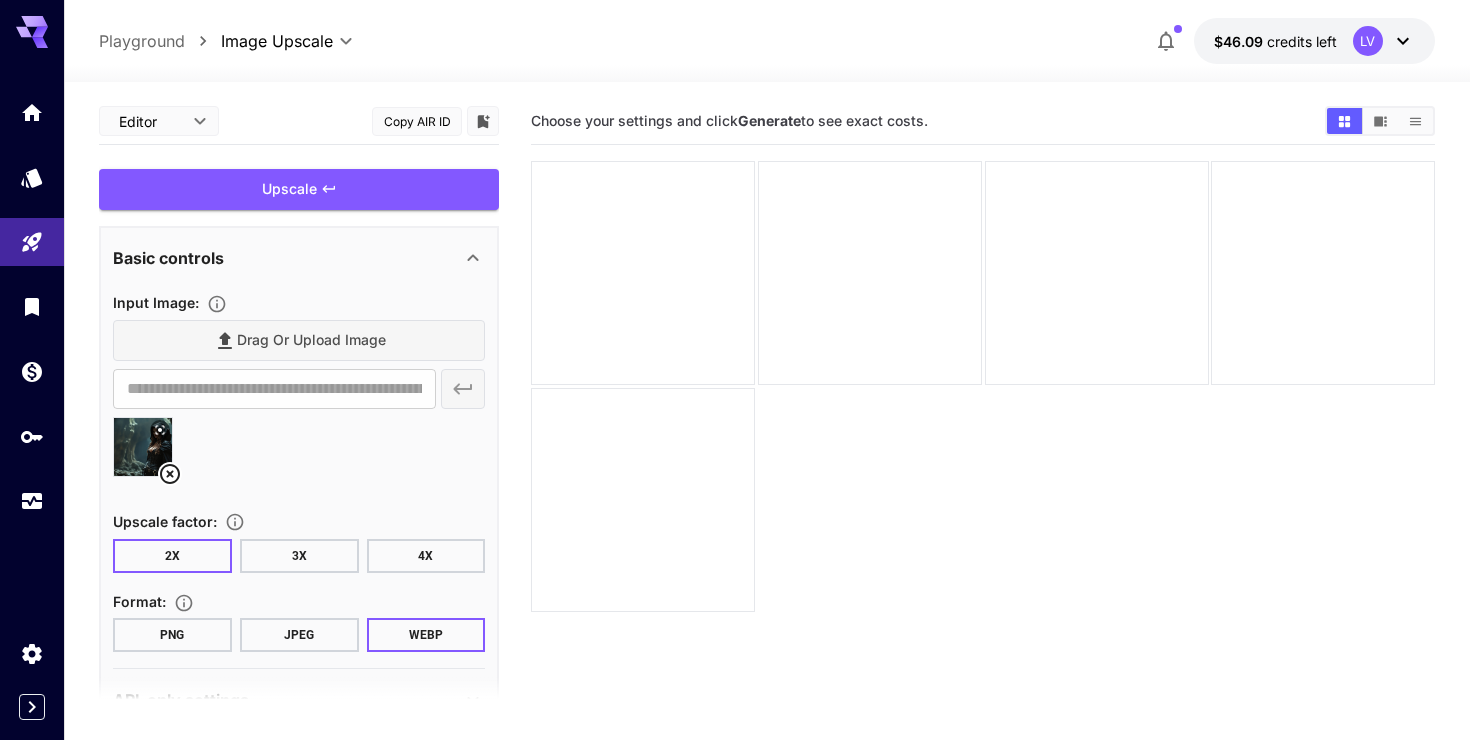 click on "4X" at bounding box center (426, 556) 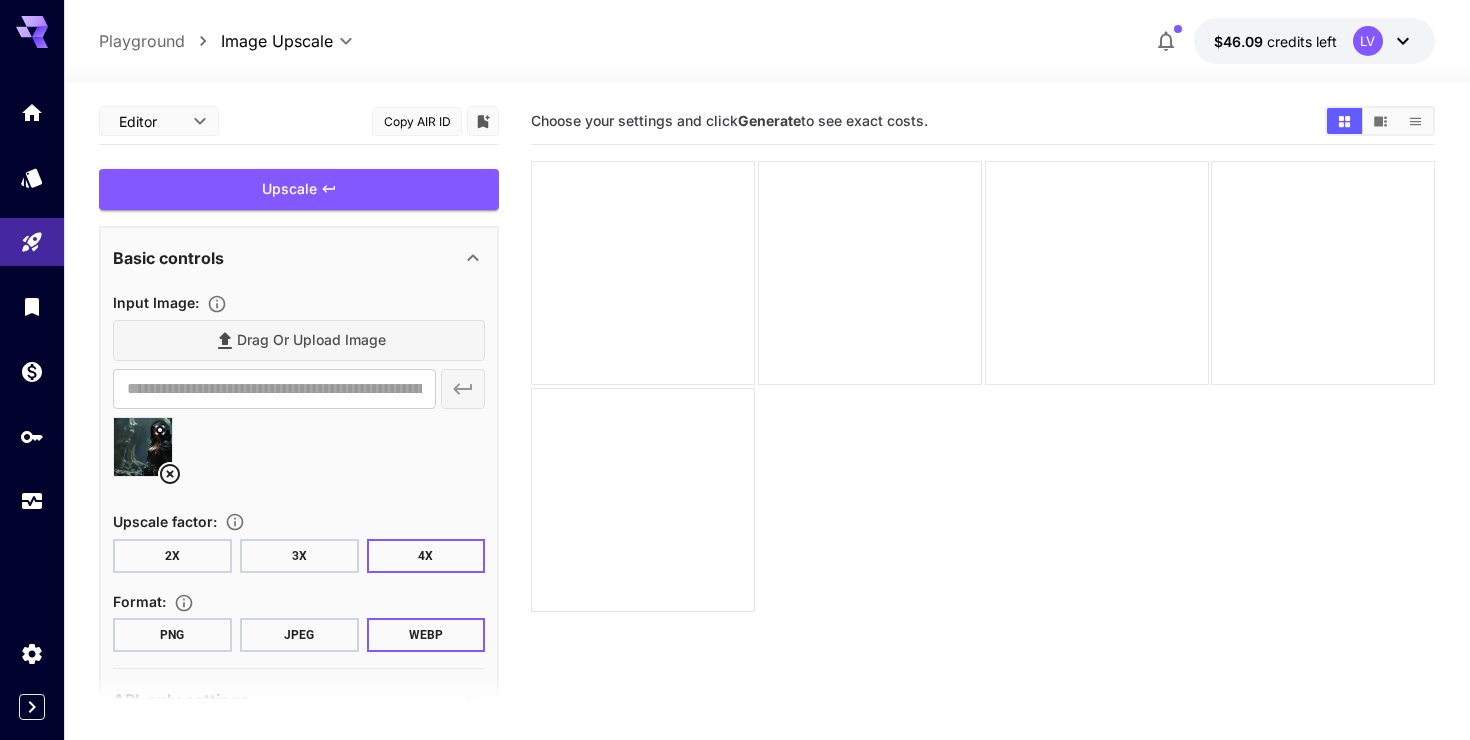 click on "PNG" at bounding box center (172, 635) 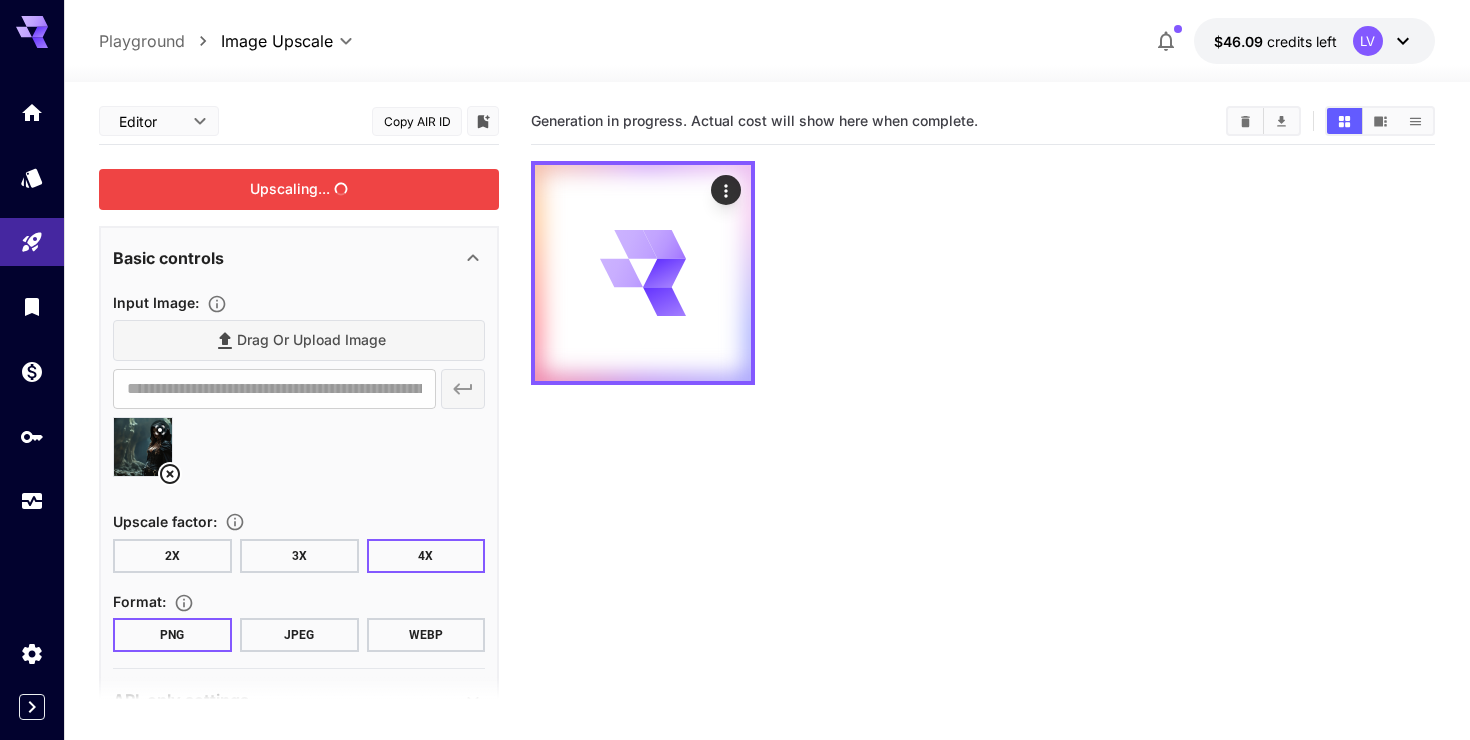 click on "Upscaling..." at bounding box center [299, 189] 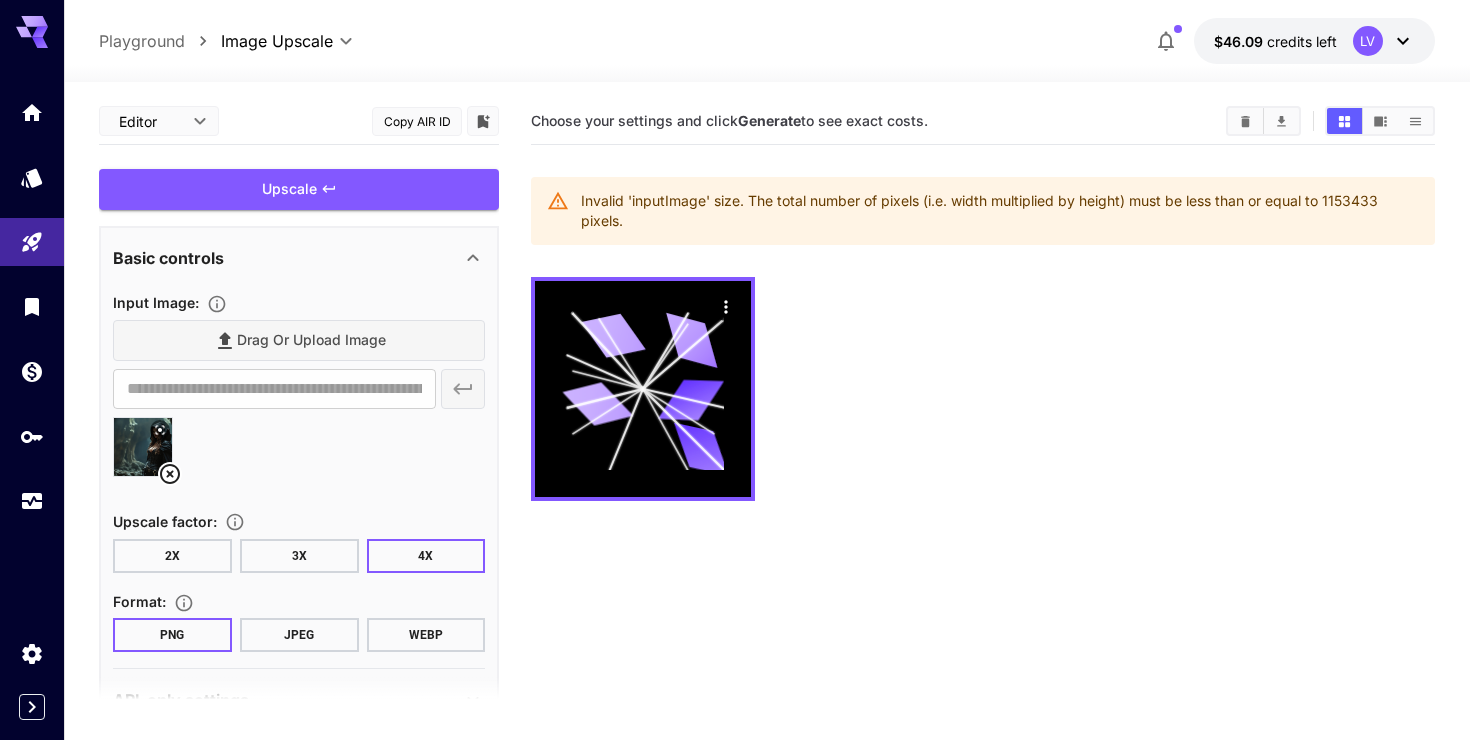click on "3X" at bounding box center [299, 556] 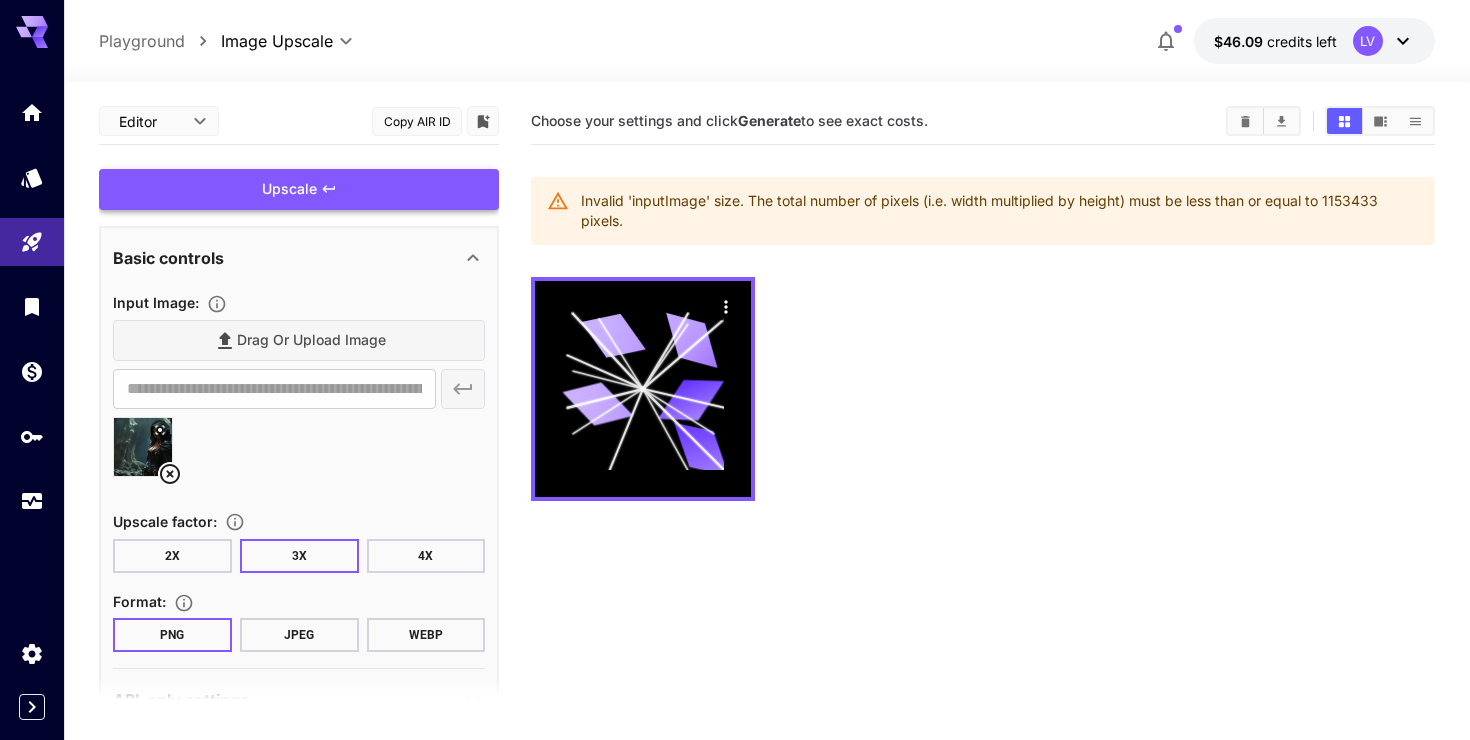 click on "Upscale" at bounding box center [299, 189] 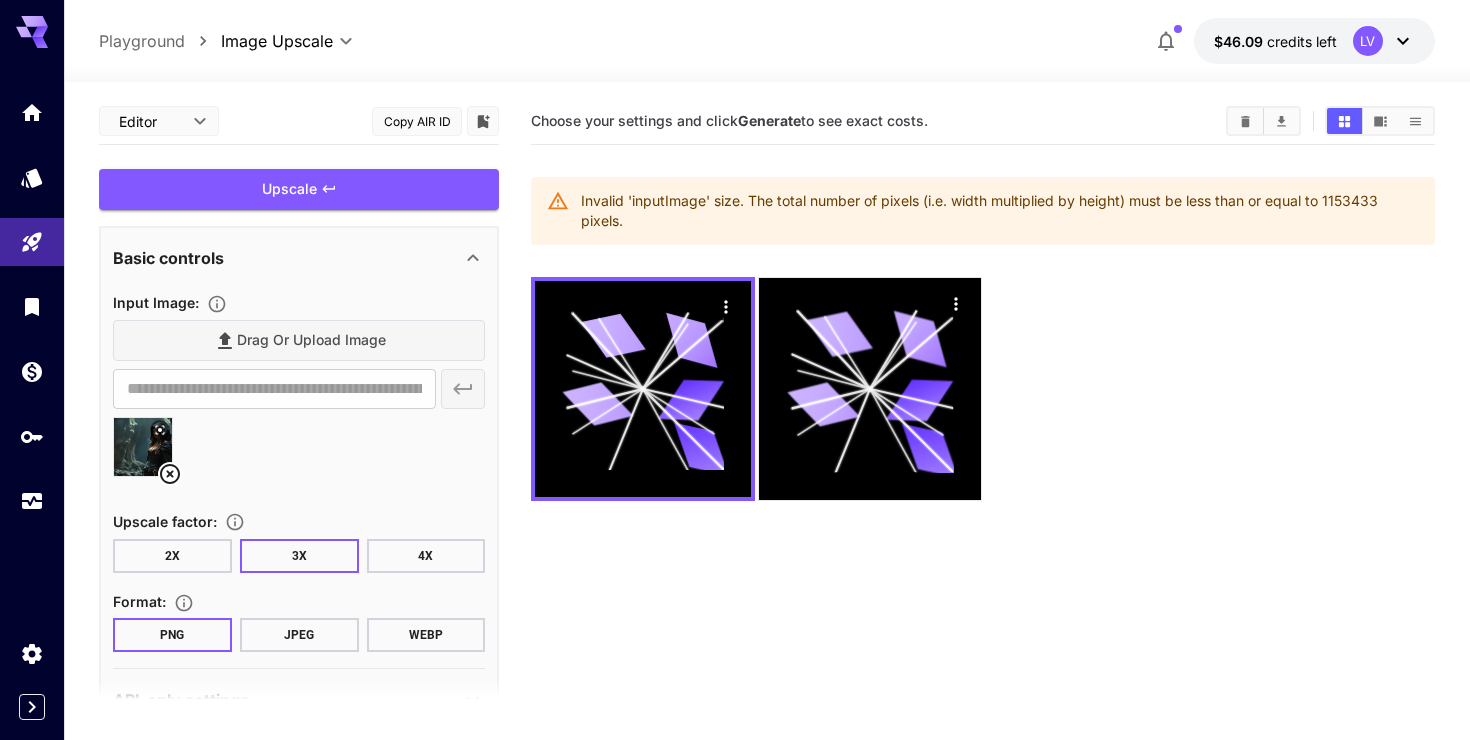 click on "2X" at bounding box center (172, 556) 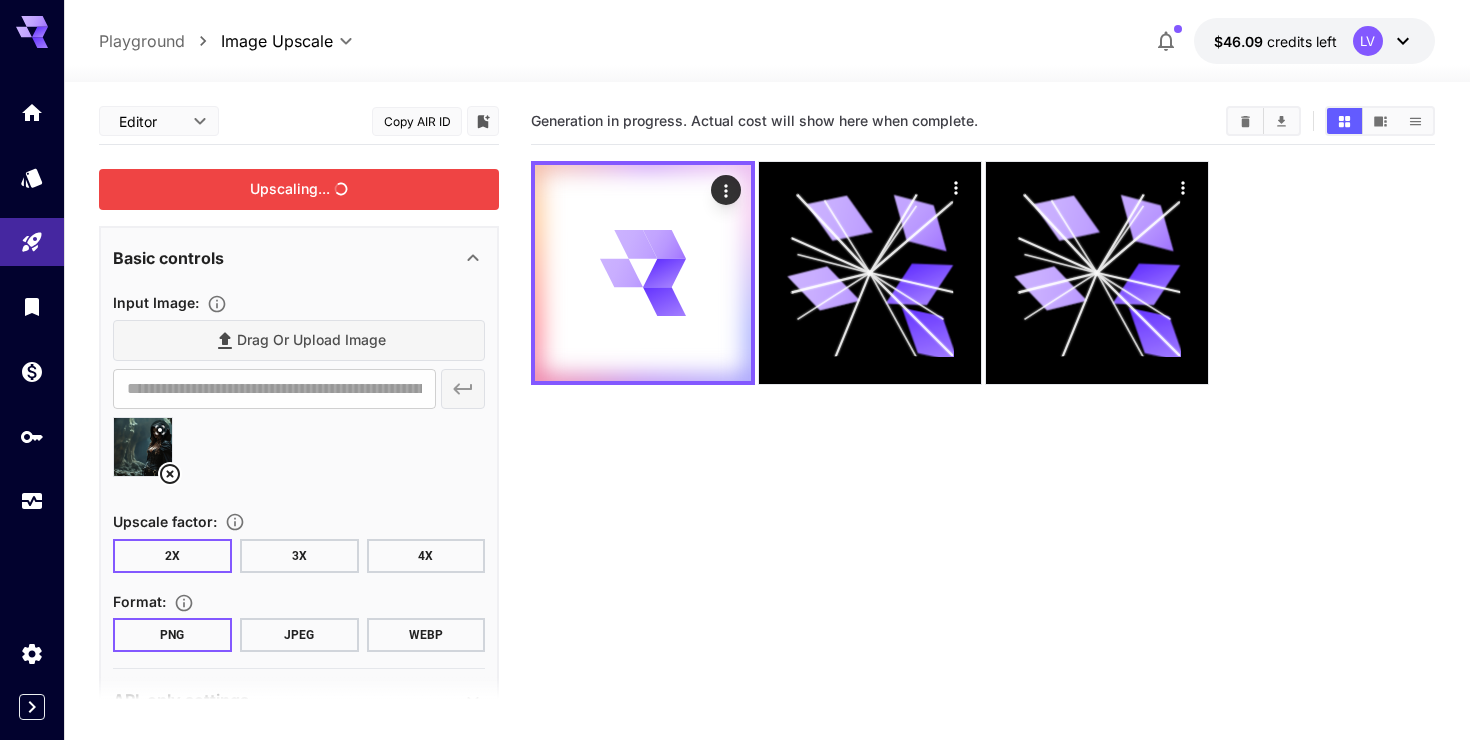 click on "Upscaling..." at bounding box center (299, 189) 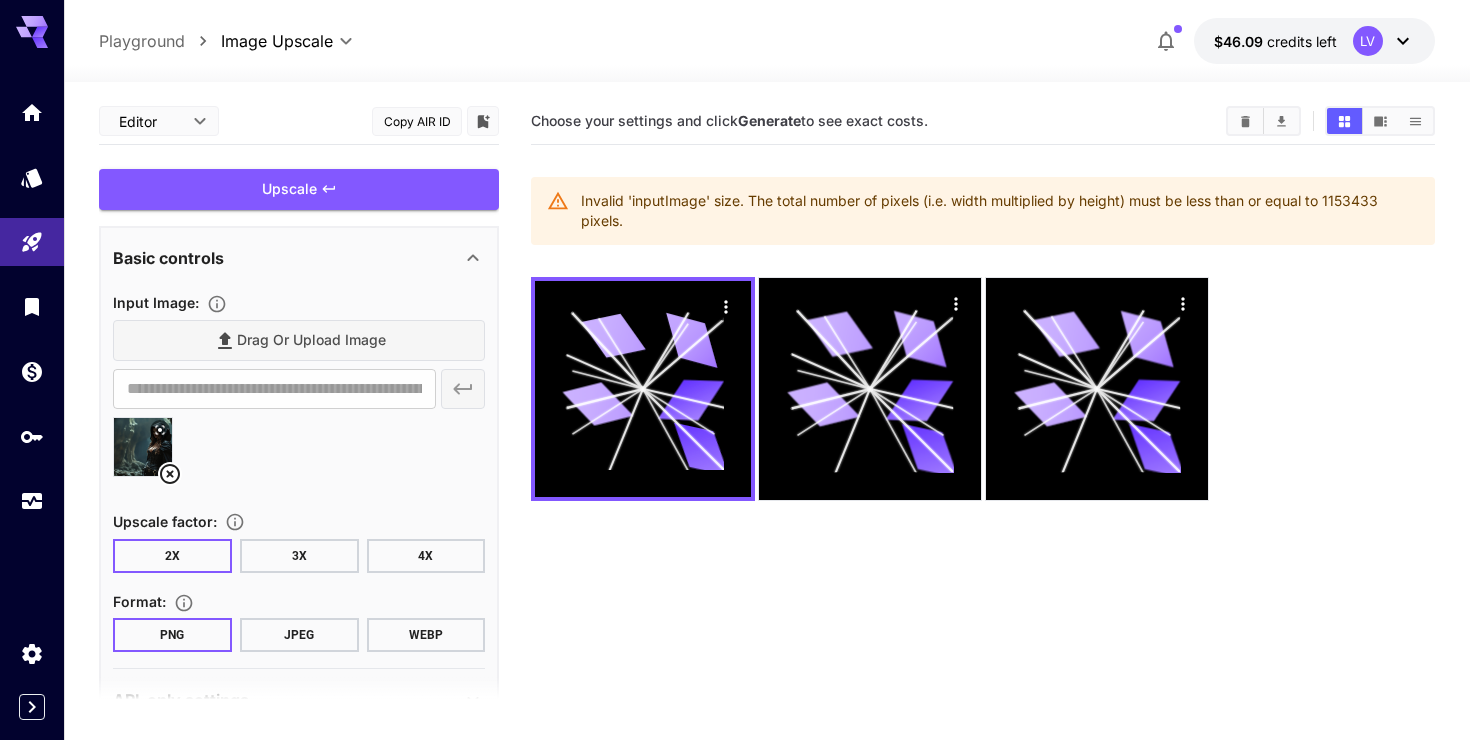 click 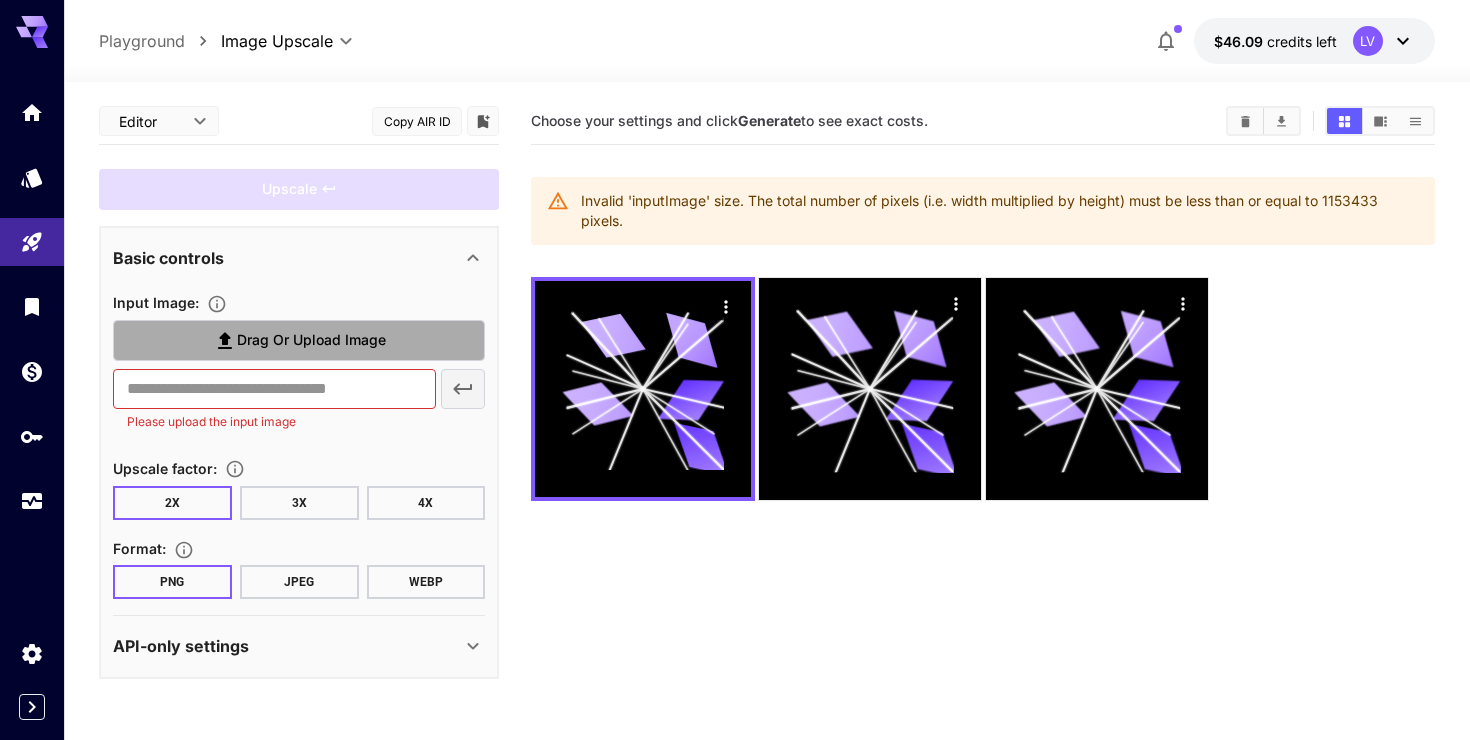 click on "Drag or upload image" at bounding box center [311, 340] 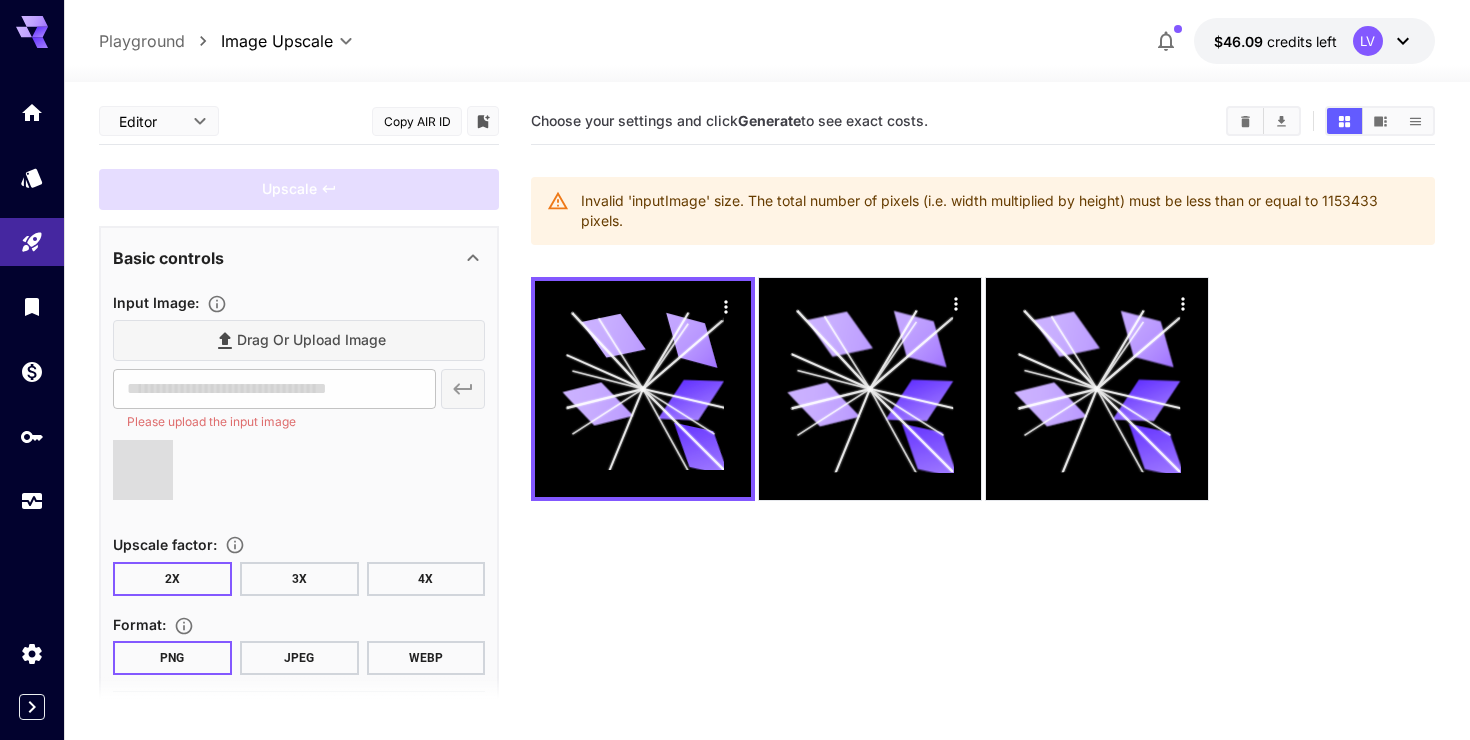 type on "**********" 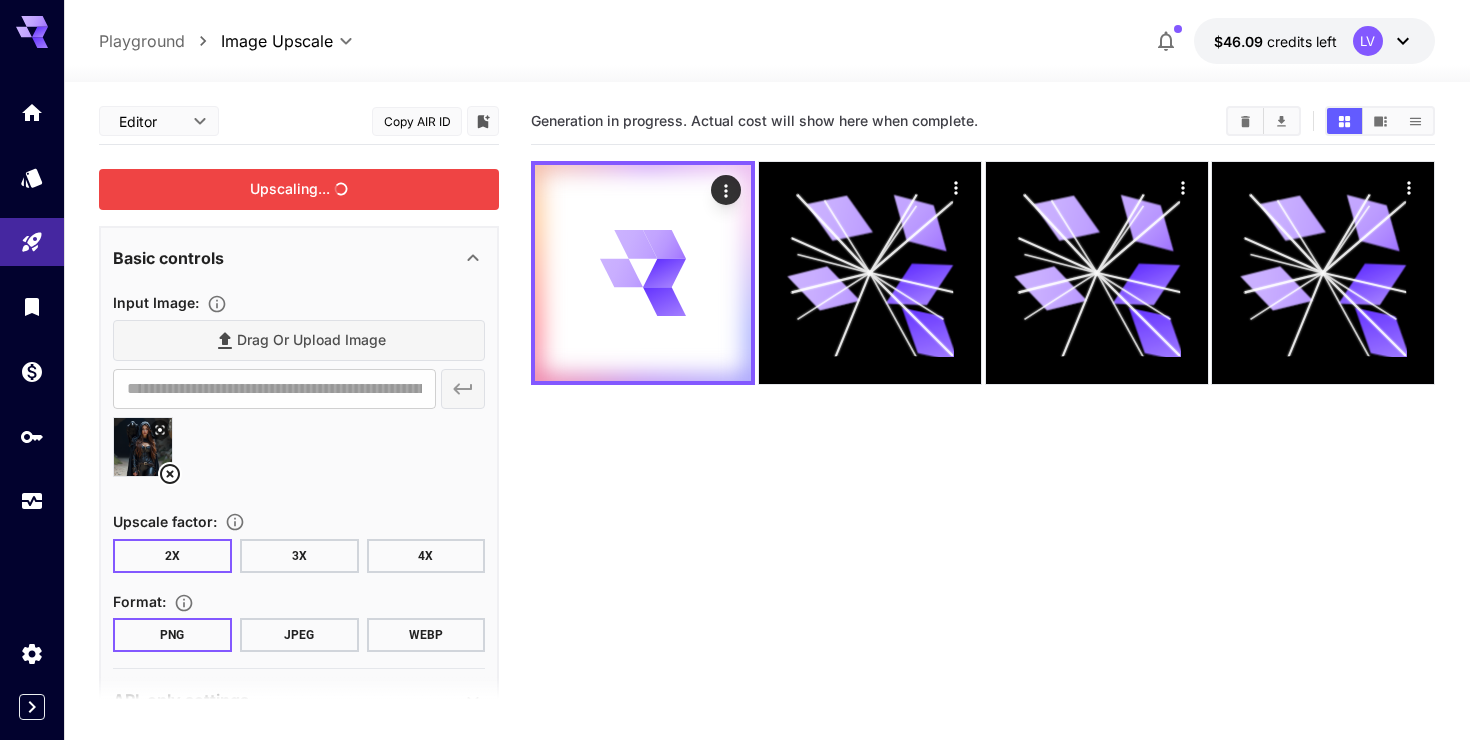 click on "Upscaling..." at bounding box center (299, 189) 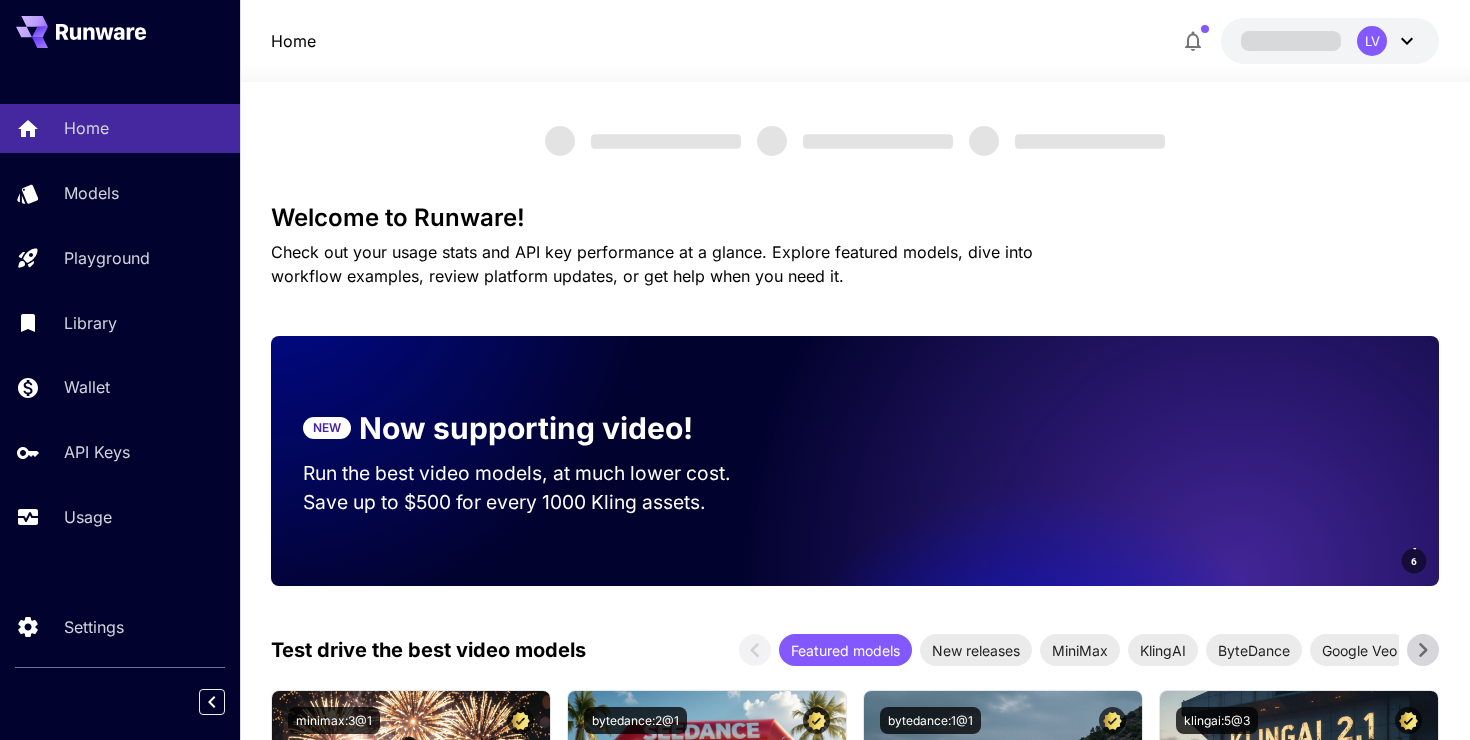 scroll, scrollTop: 0, scrollLeft: 0, axis: both 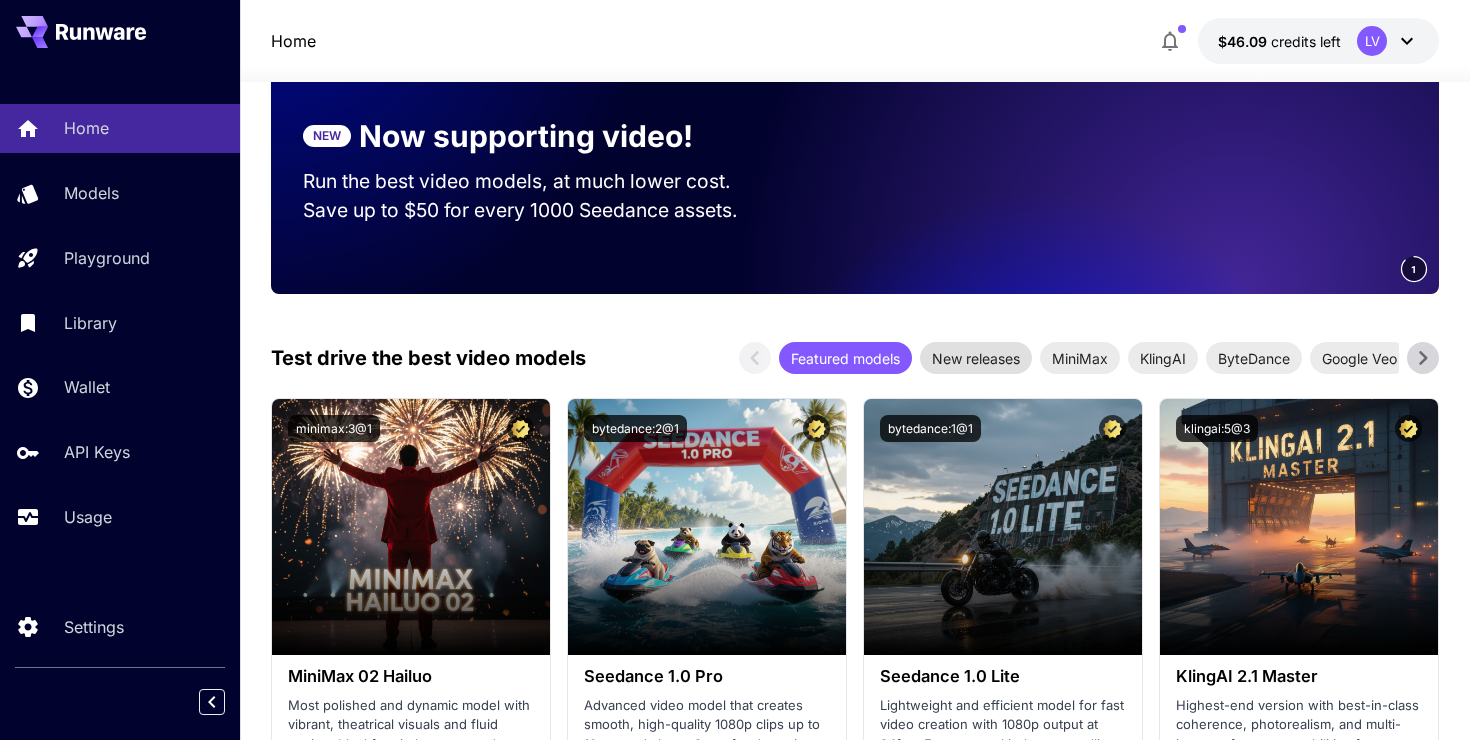 click on "New releases" at bounding box center (976, 358) 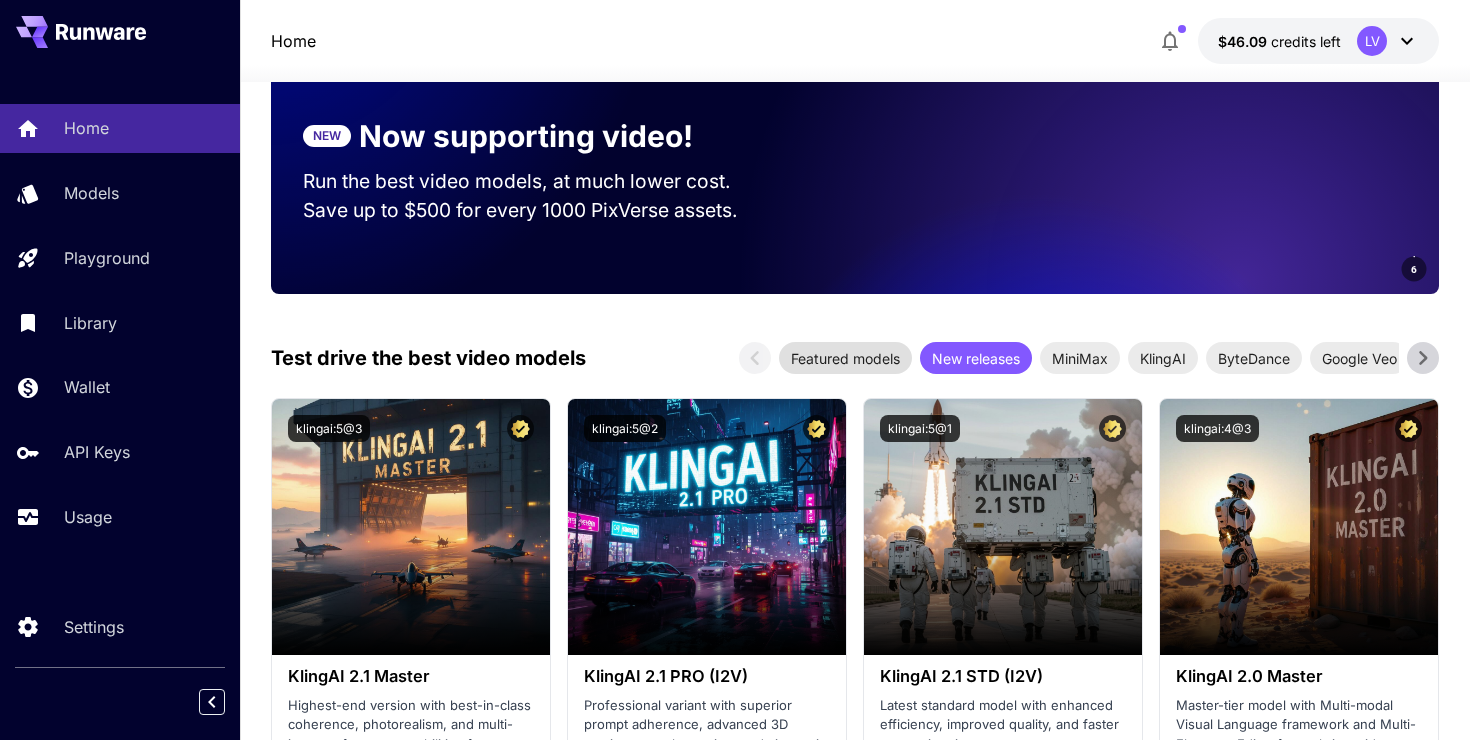 click on "Featured models" at bounding box center [845, 358] 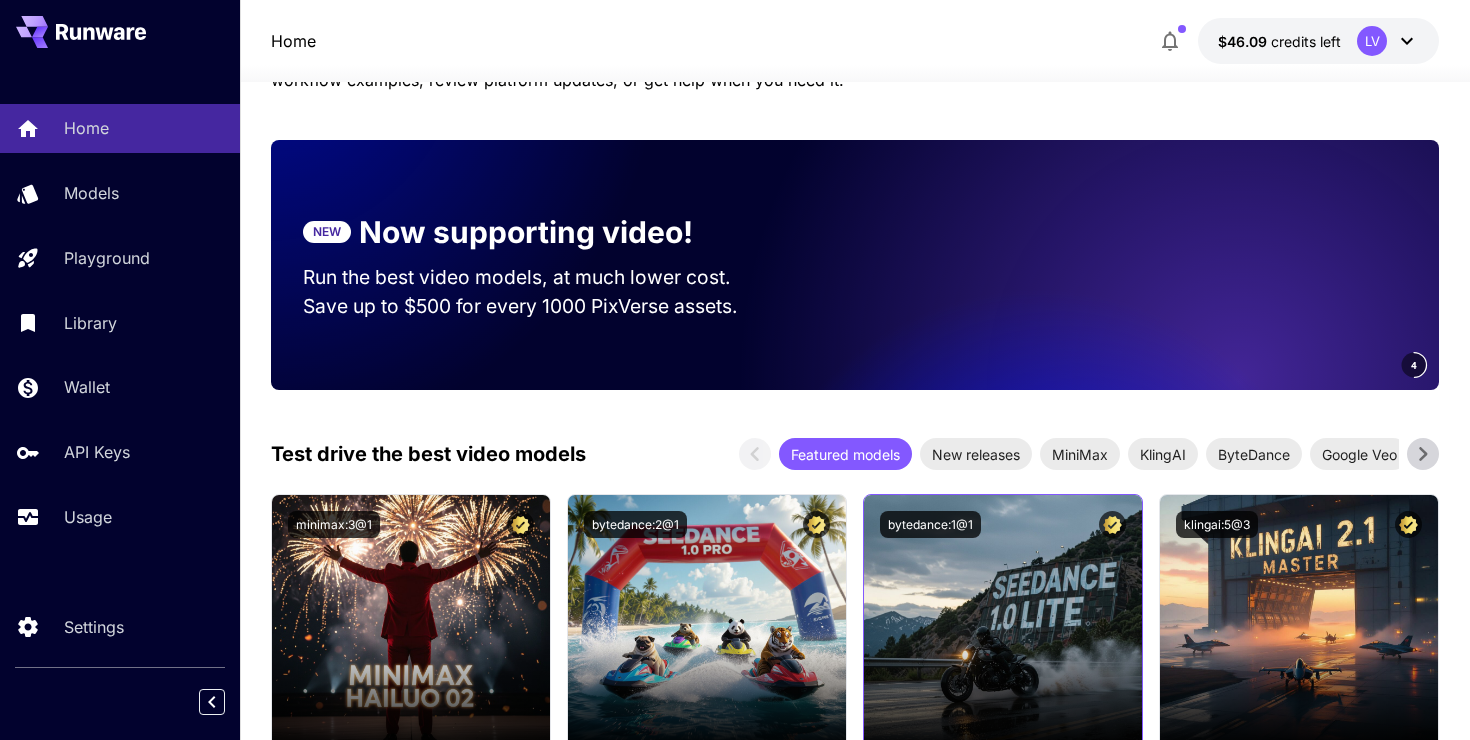 scroll, scrollTop: 0, scrollLeft: 0, axis: both 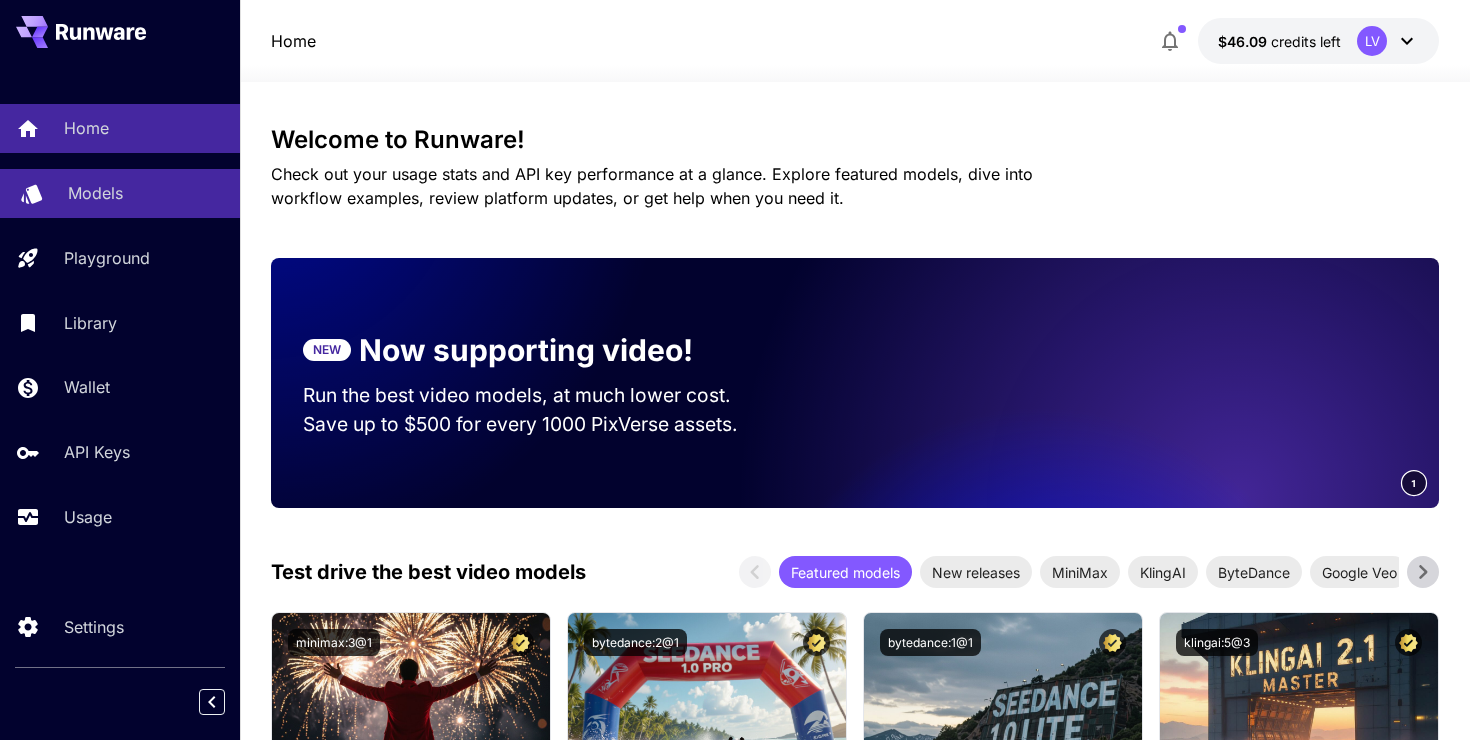 click on "Models" at bounding box center [146, 193] 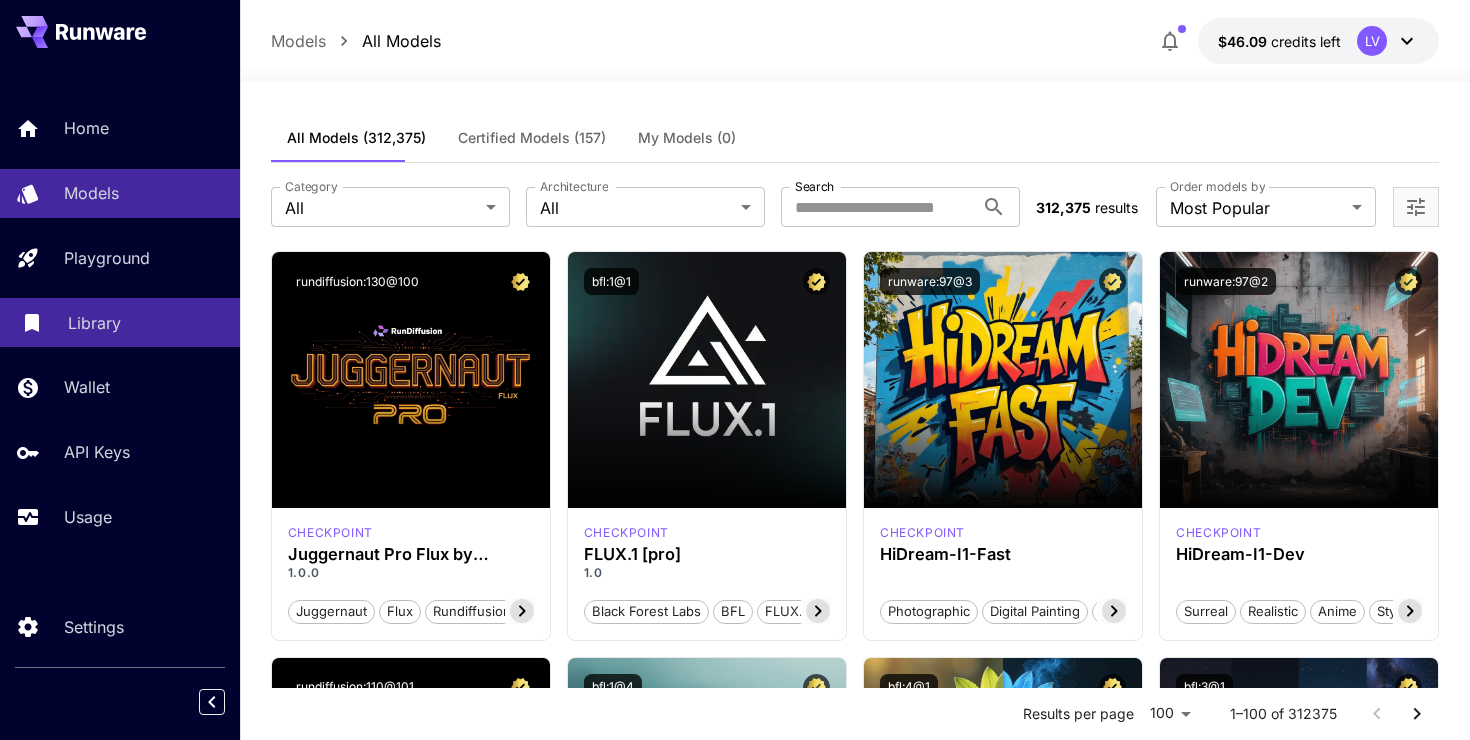 click on "Library" at bounding box center [120, 322] 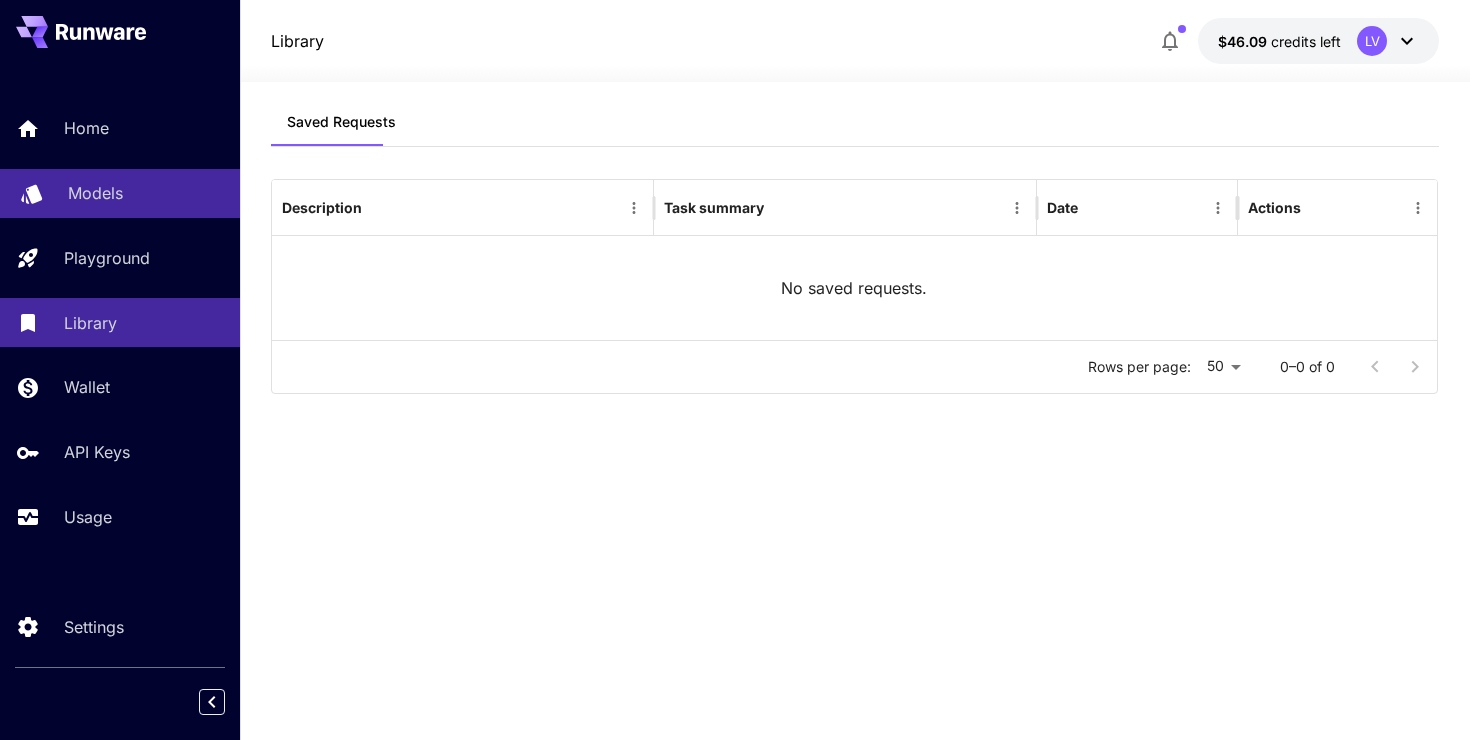 click on "Models" at bounding box center [146, 193] 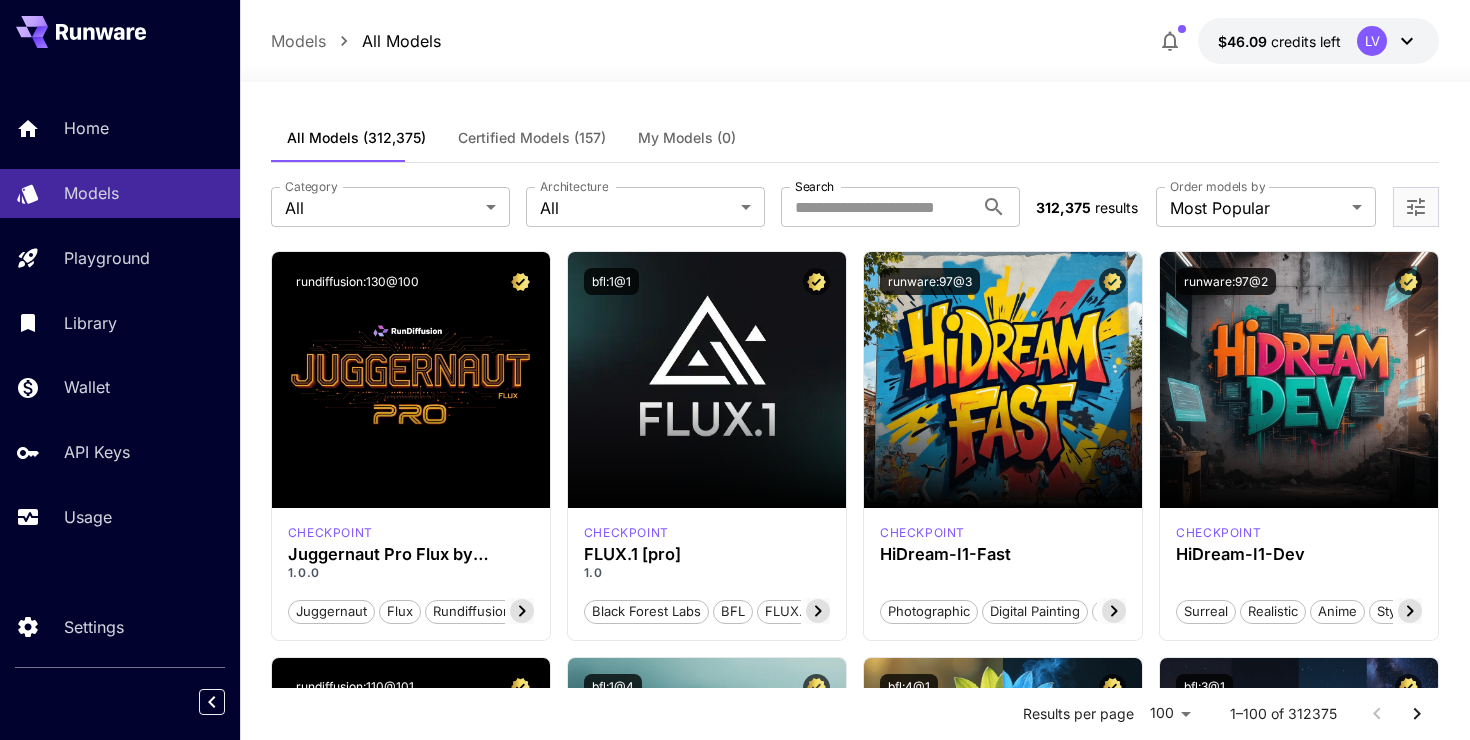 click on "Certified Models (157)" at bounding box center (532, 138) 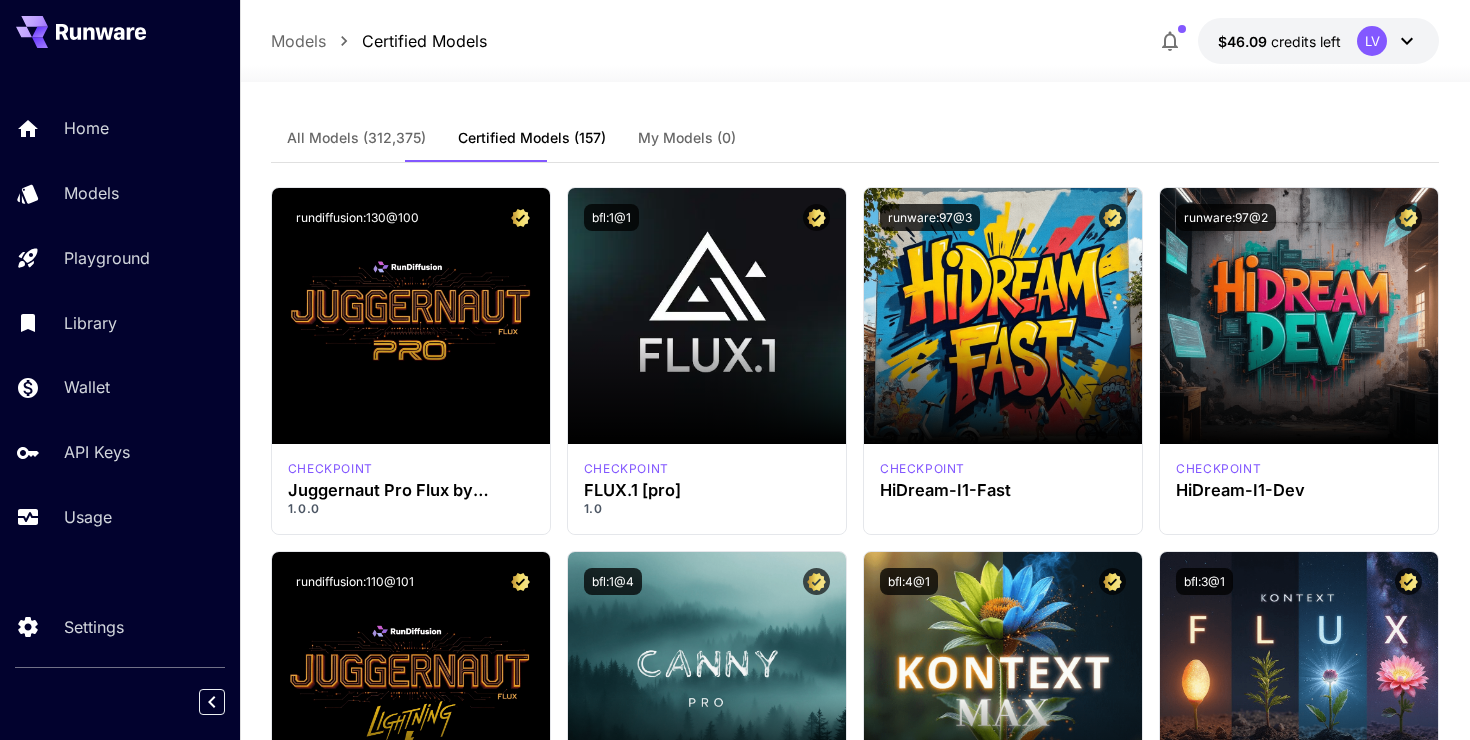 click on "All Models (312,375)" at bounding box center [356, 138] 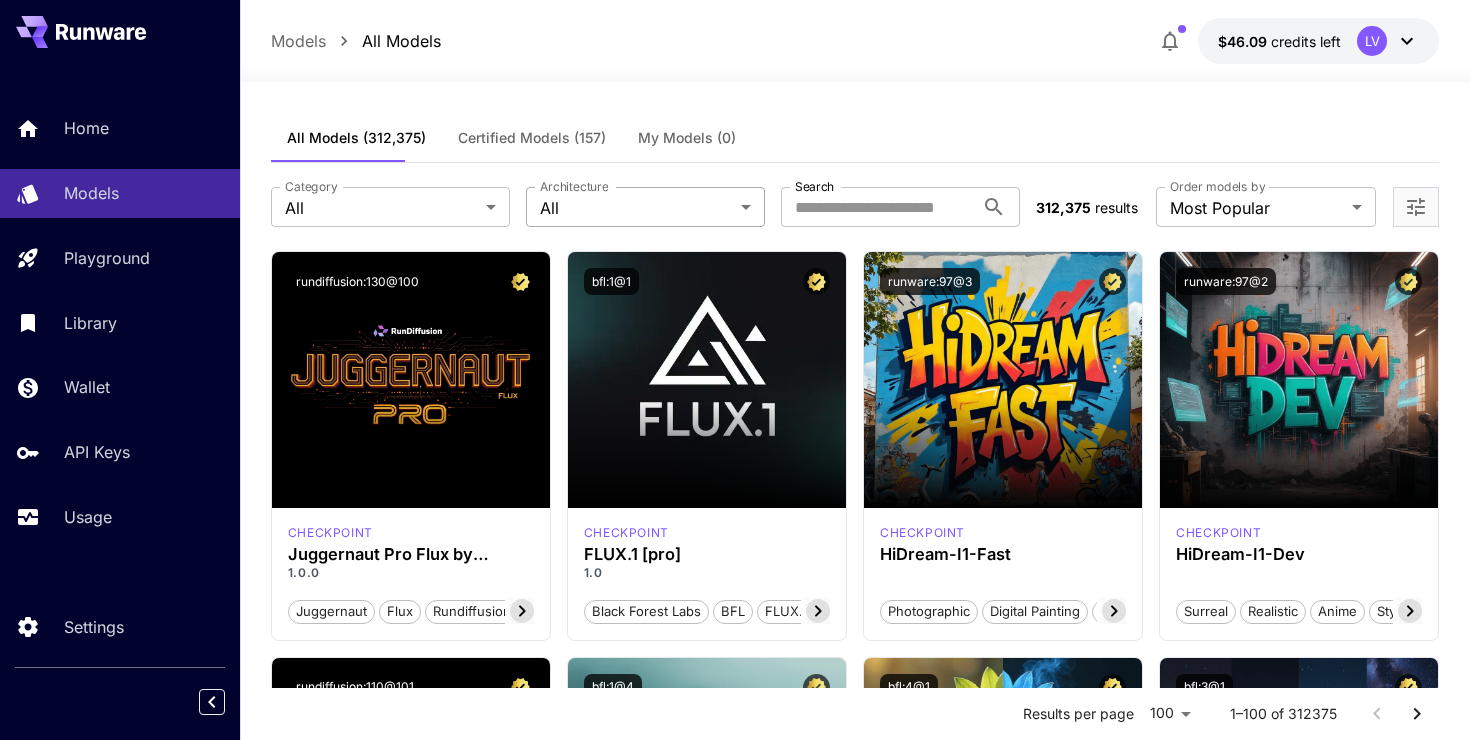 click on "**********" at bounding box center (735, 9146) 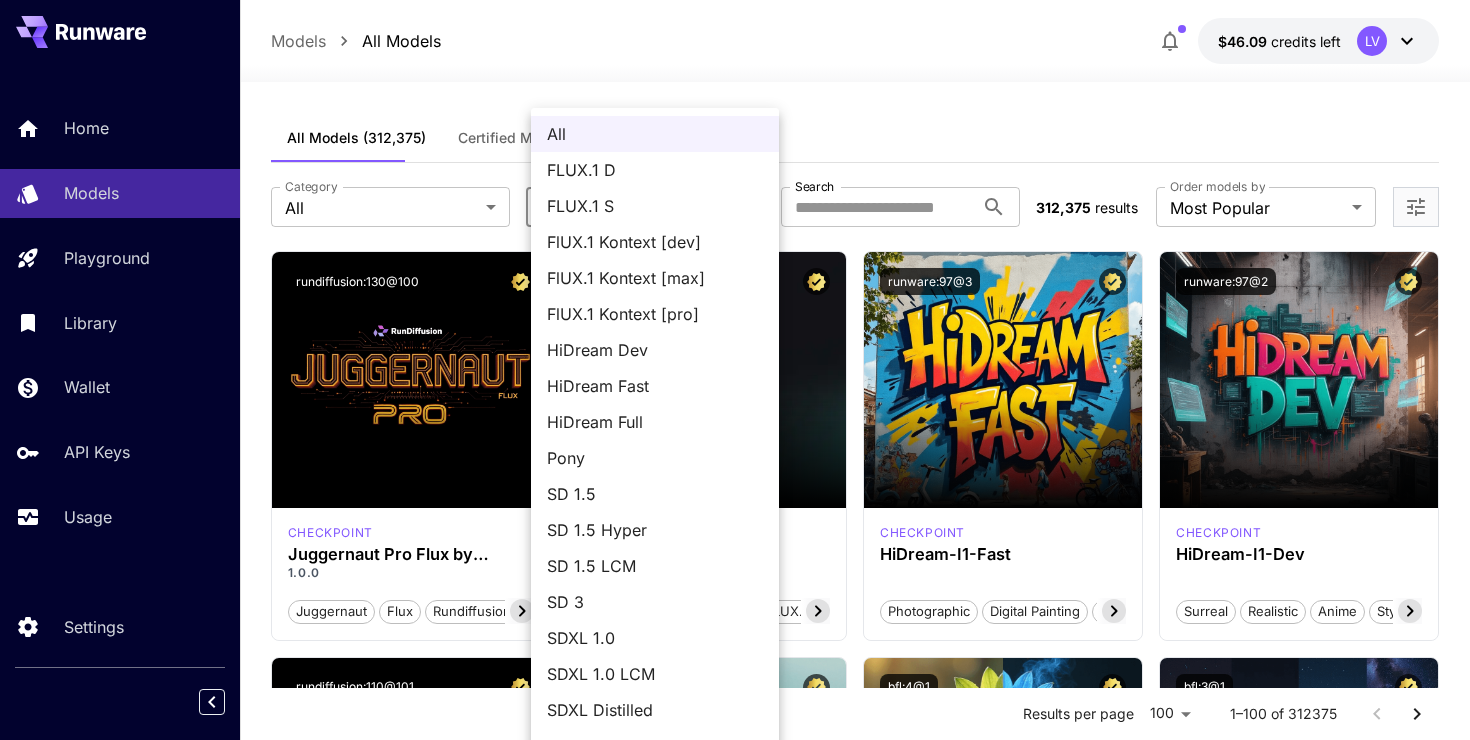 click at bounding box center (735, 370) 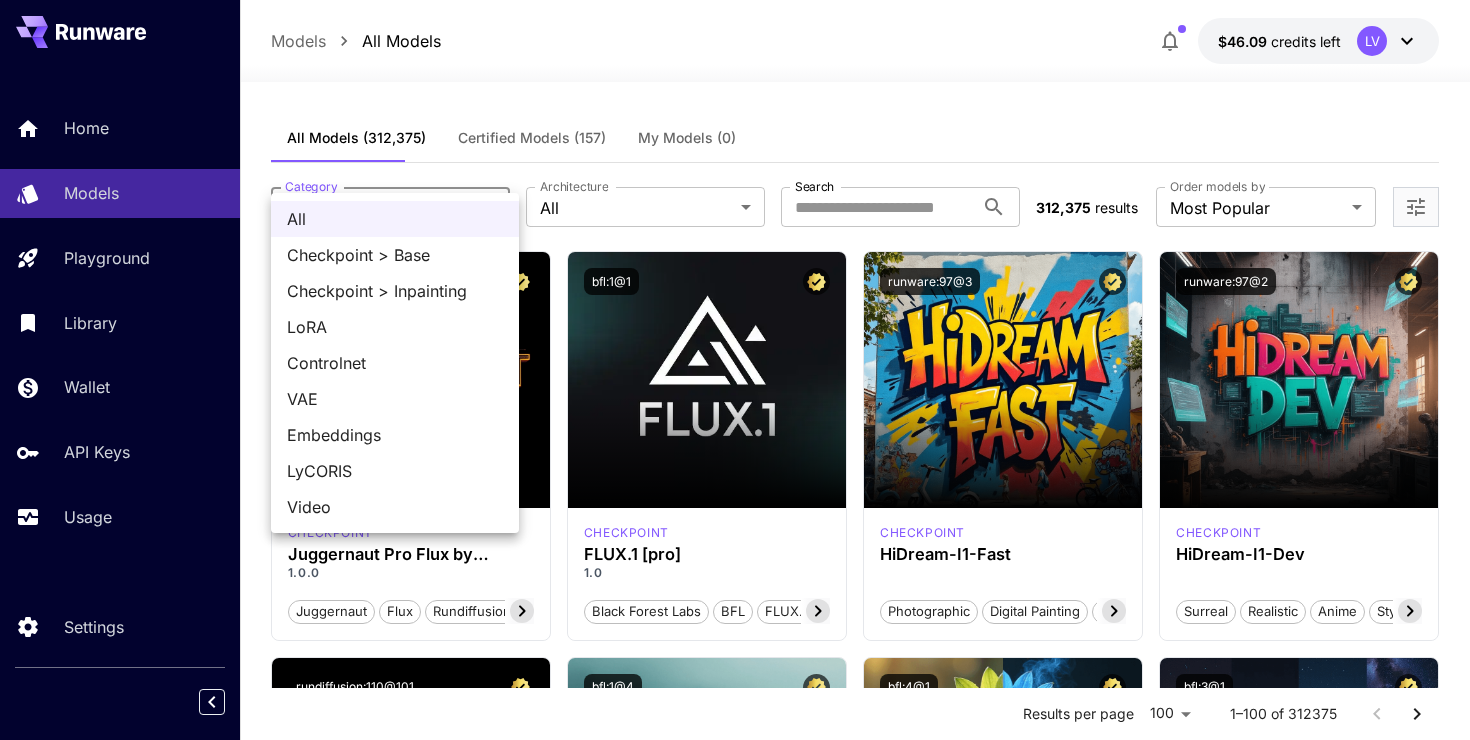 click on "**********" at bounding box center [735, 9146] 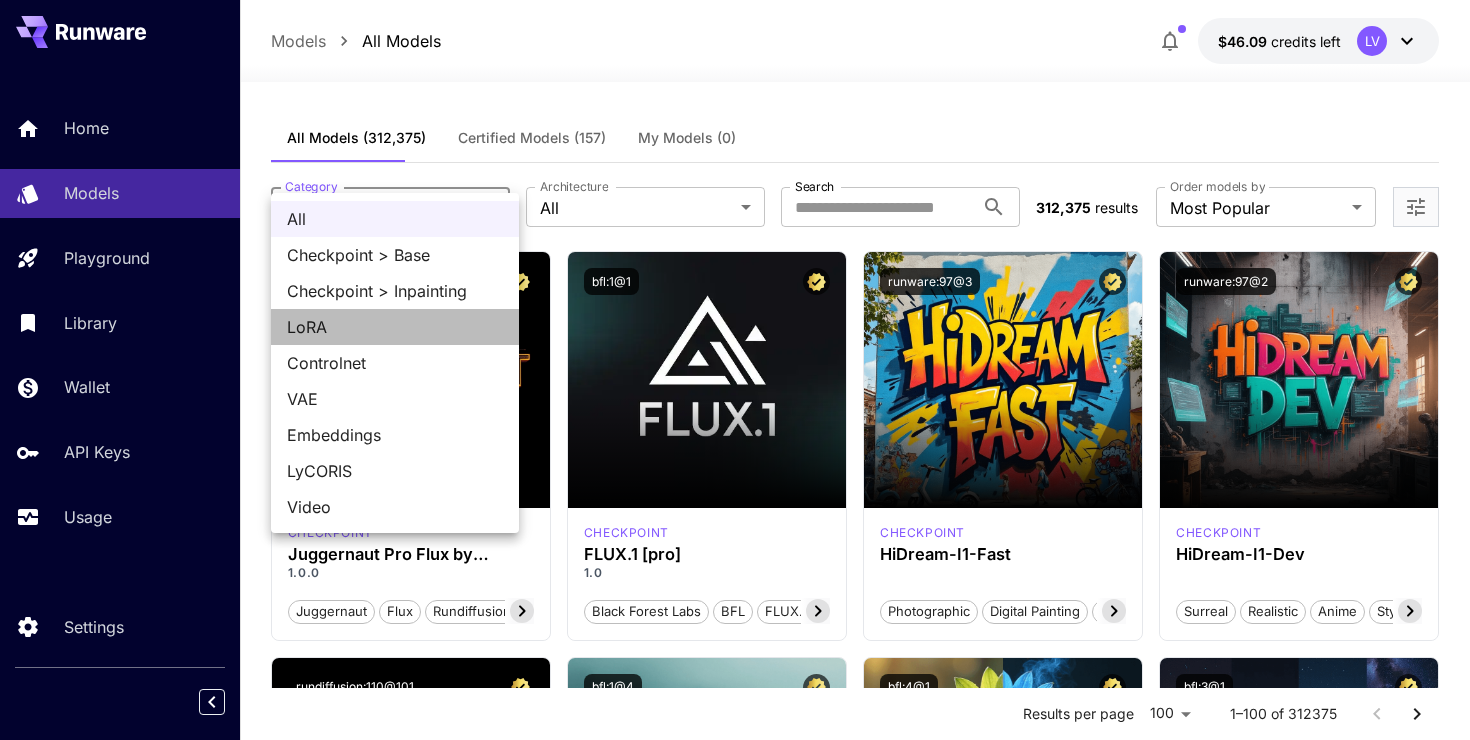 click on "LoRA" at bounding box center [395, 327] 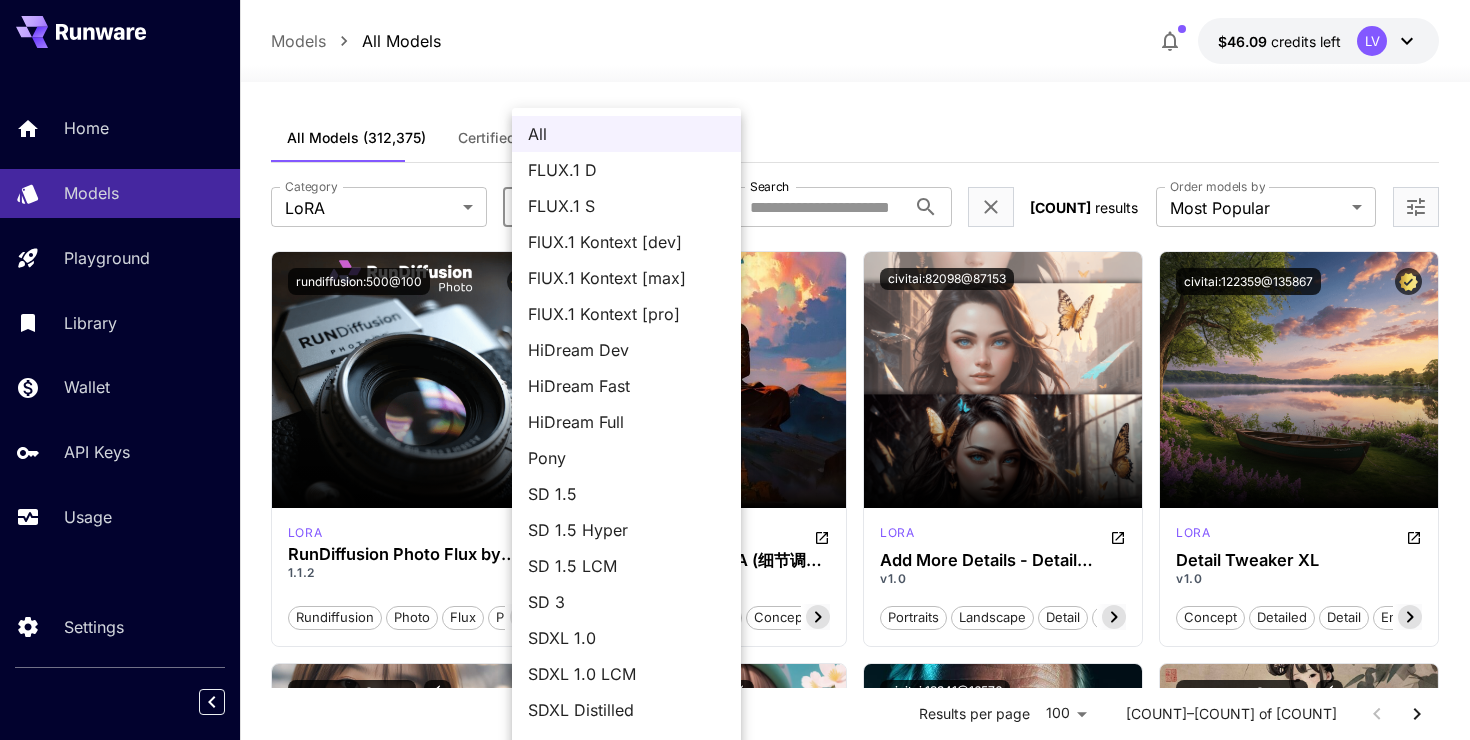 click on "**********" at bounding box center [735, 9161] 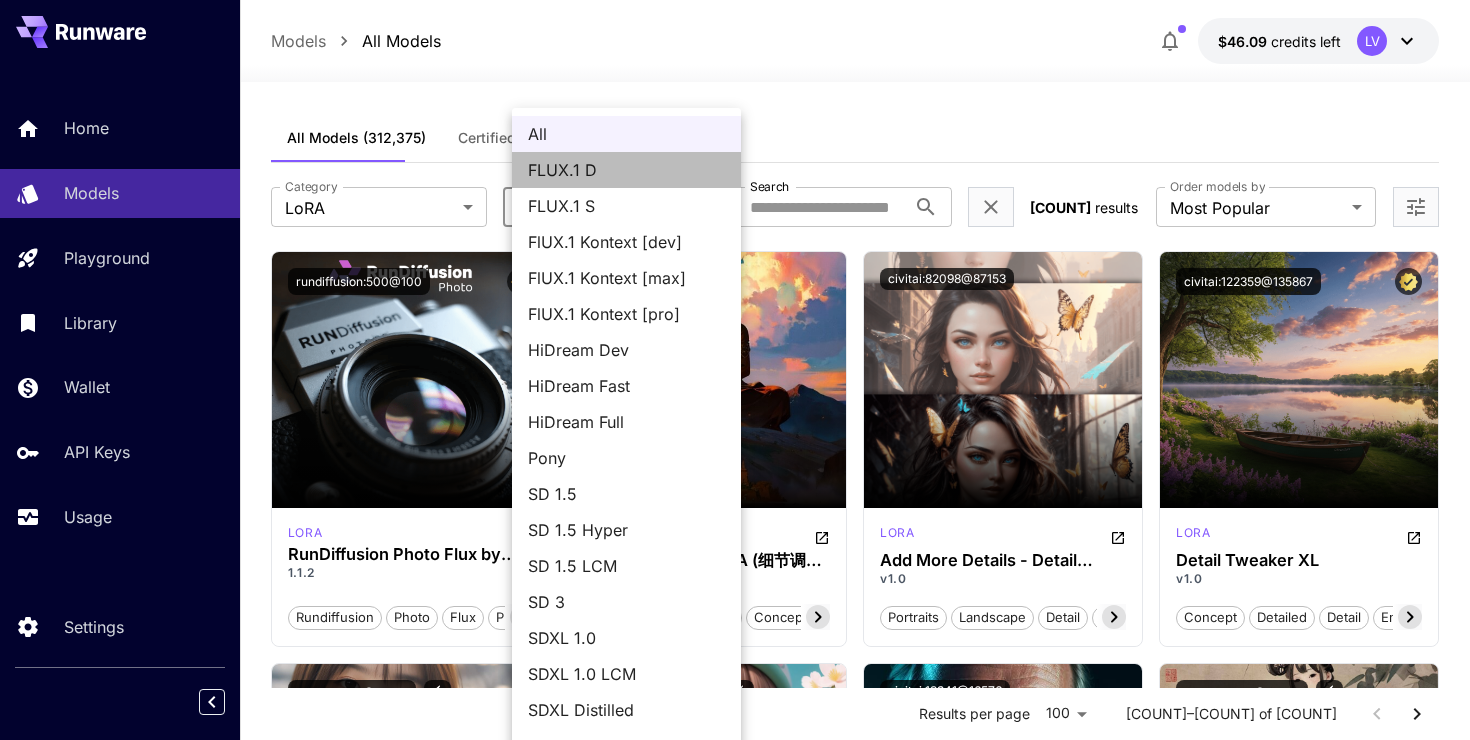 click on "FLUX.1 D" at bounding box center (626, 170) 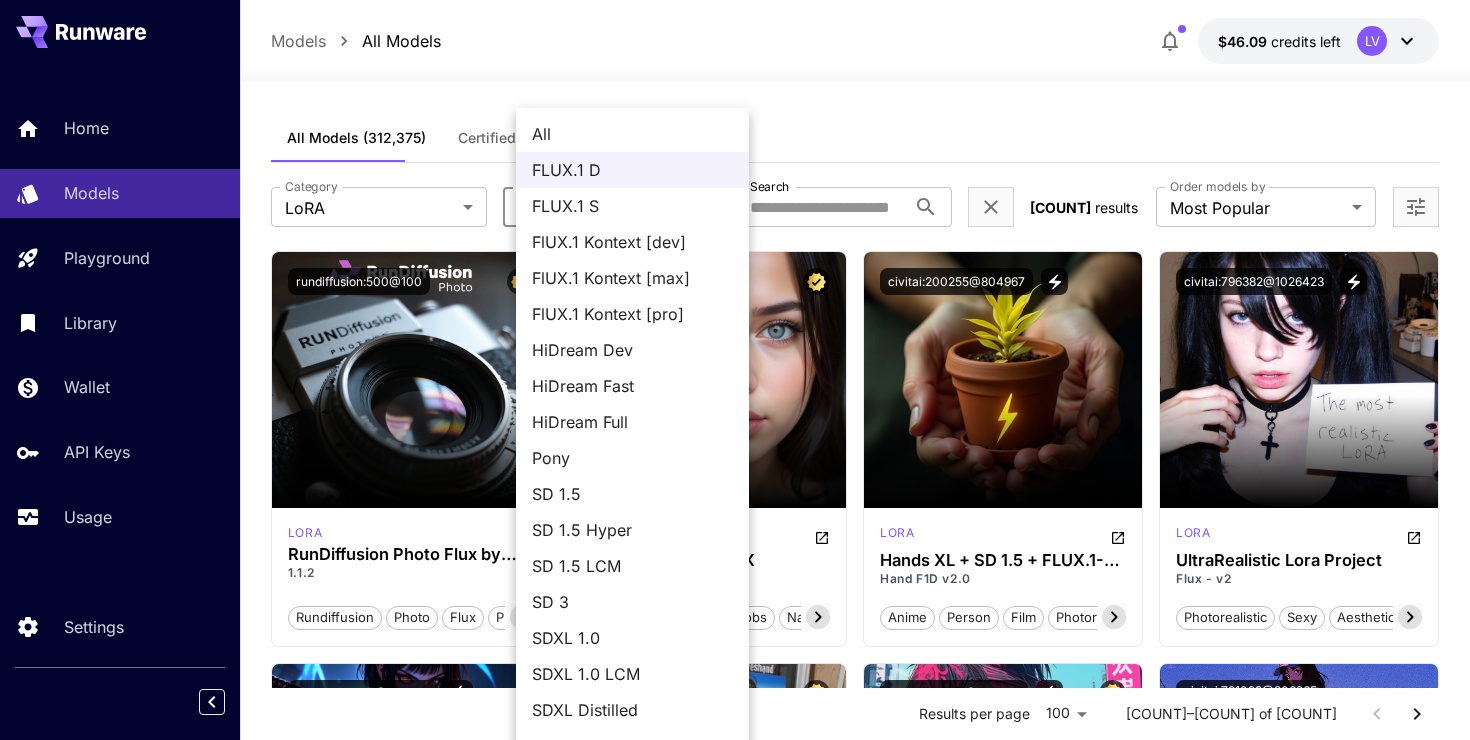 click on "**********" at bounding box center [735, 9161] 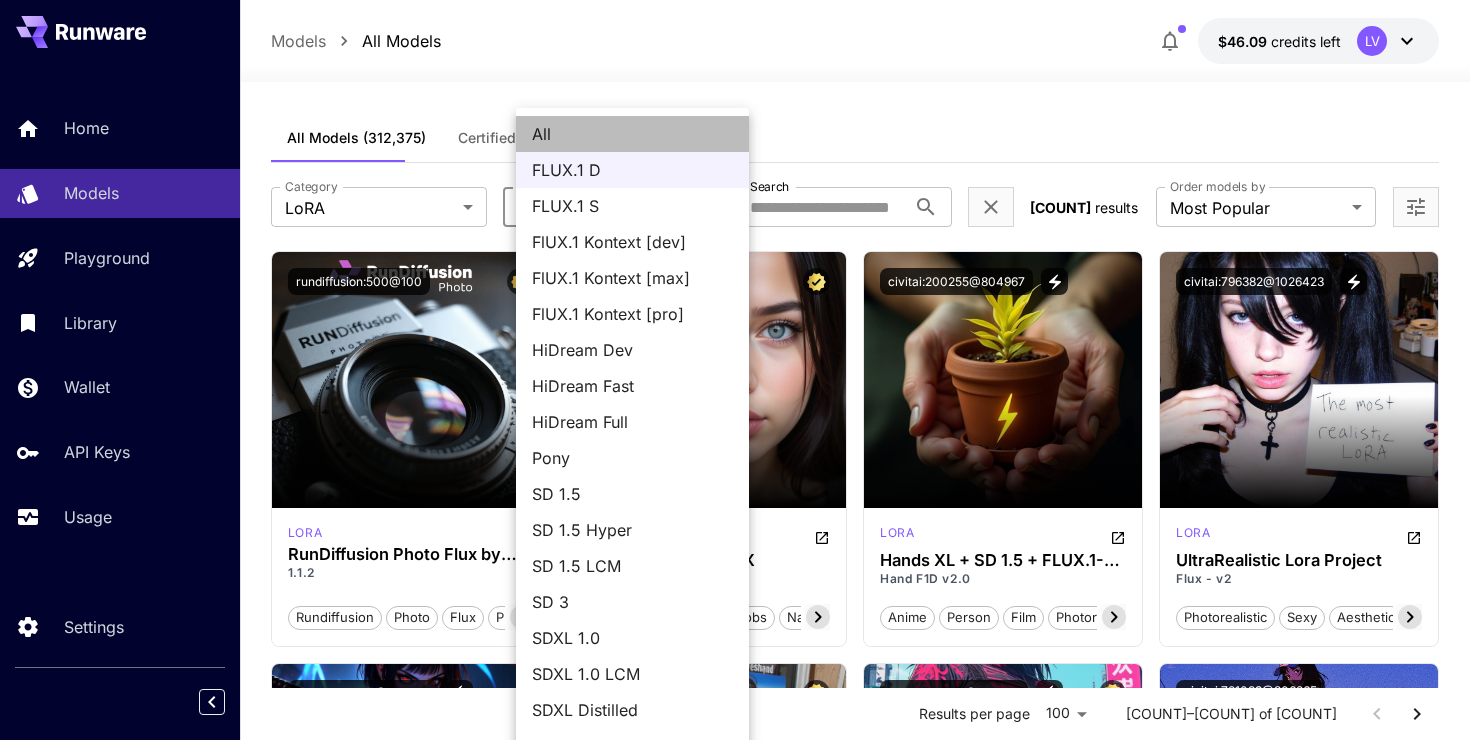 click on "All" at bounding box center (632, 134) 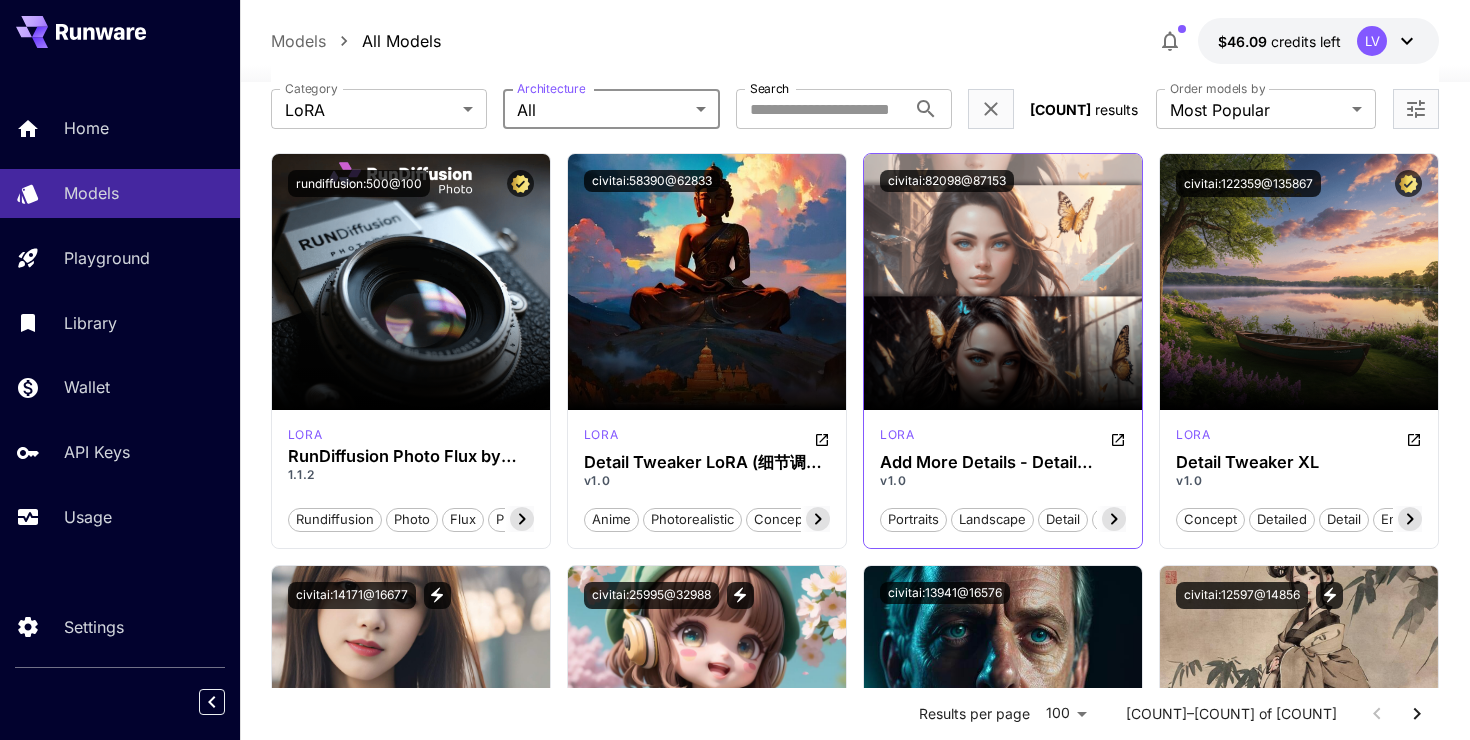 scroll, scrollTop: 101, scrollLeft: 0, axis: vertical 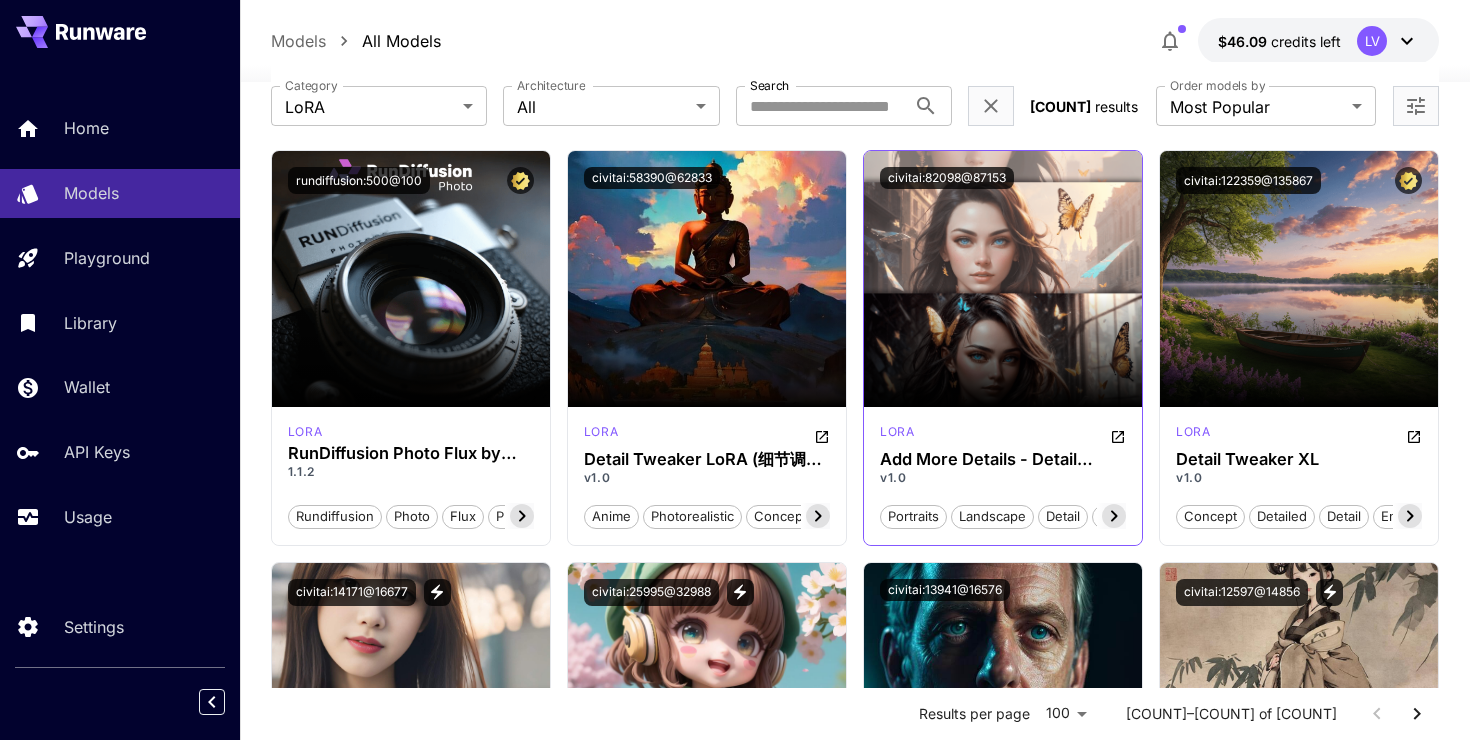 click on "lora Add More Details - Detail Enhancer / Tweaker (细节调整) LoRA v1.0 portraits landscape detail tool lora enhancer detailer details backgrounds detail tweaker" at bounding box center [1003, 476] 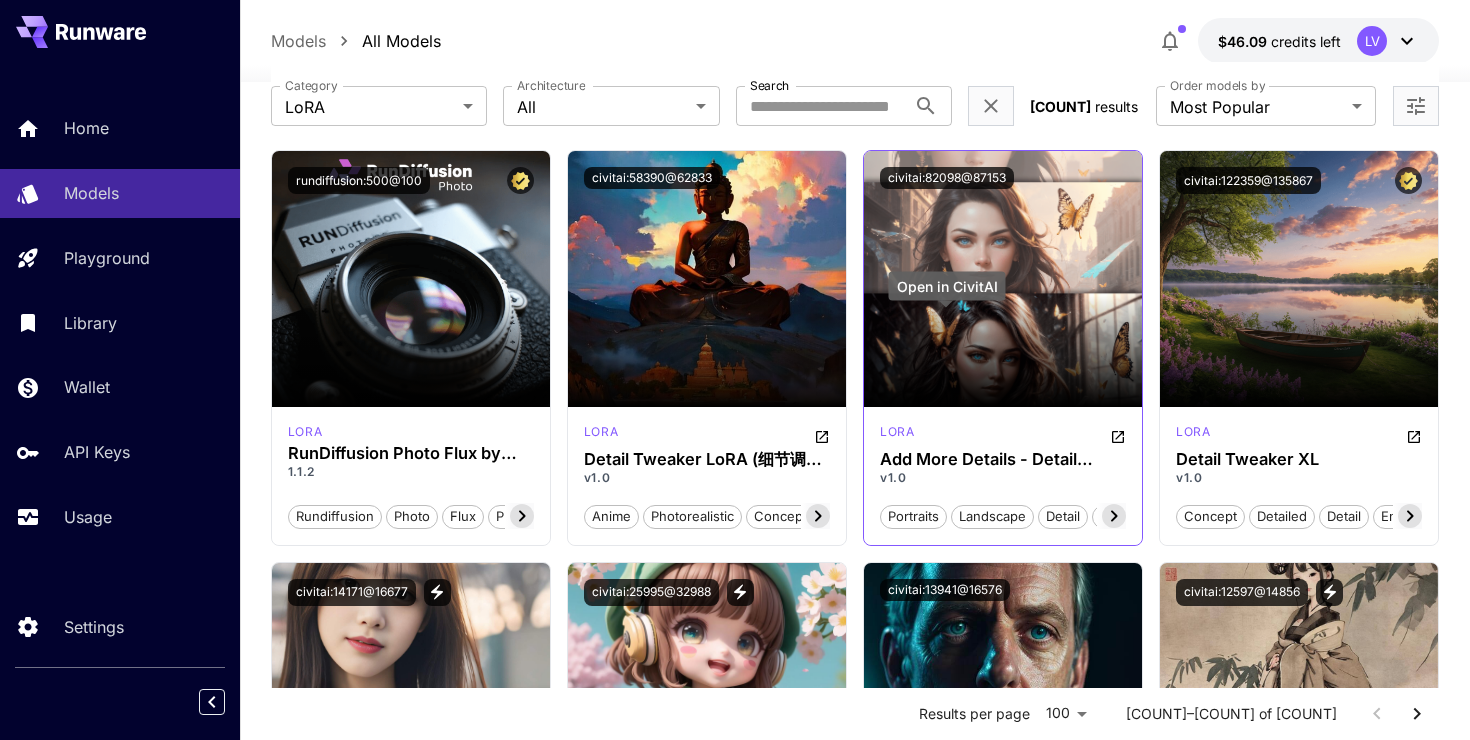click 